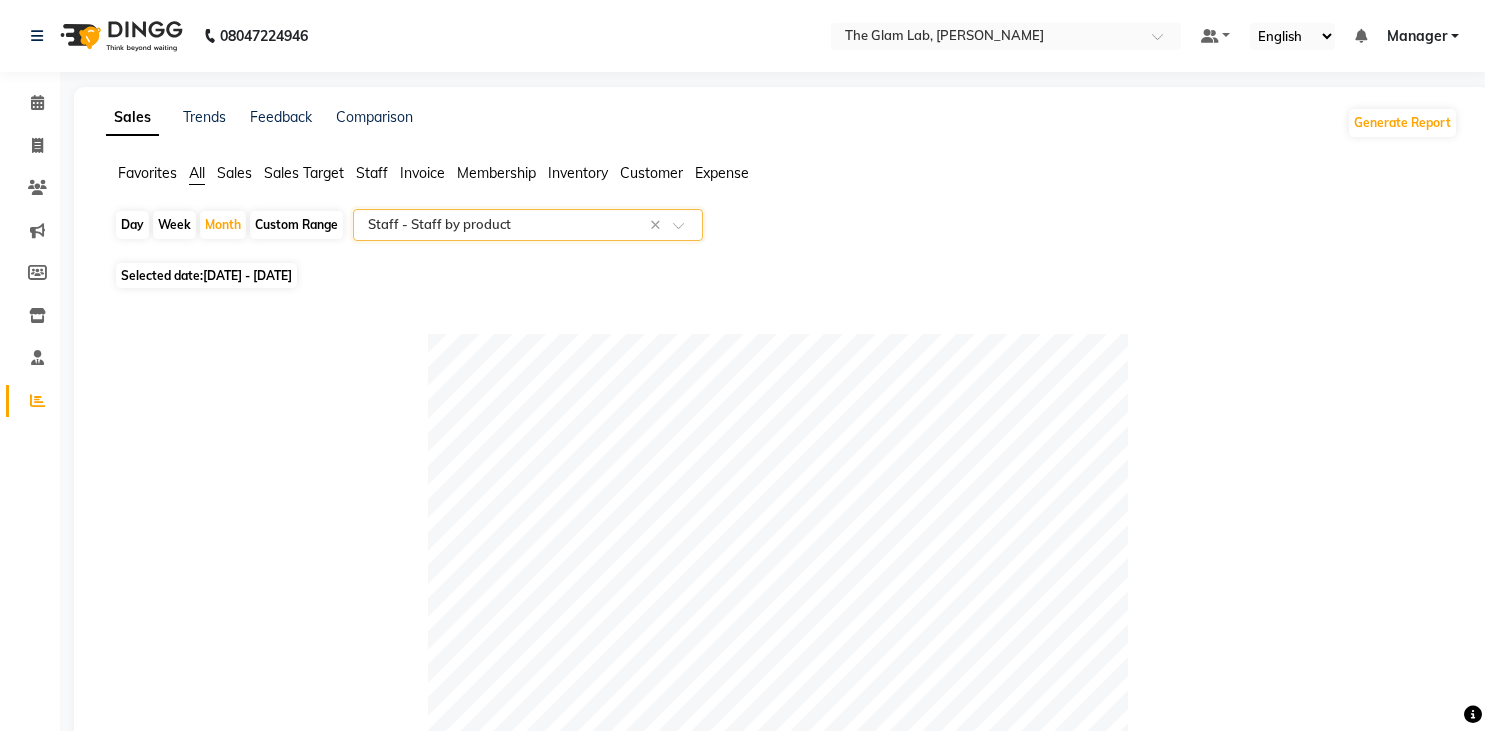 select on "csv" 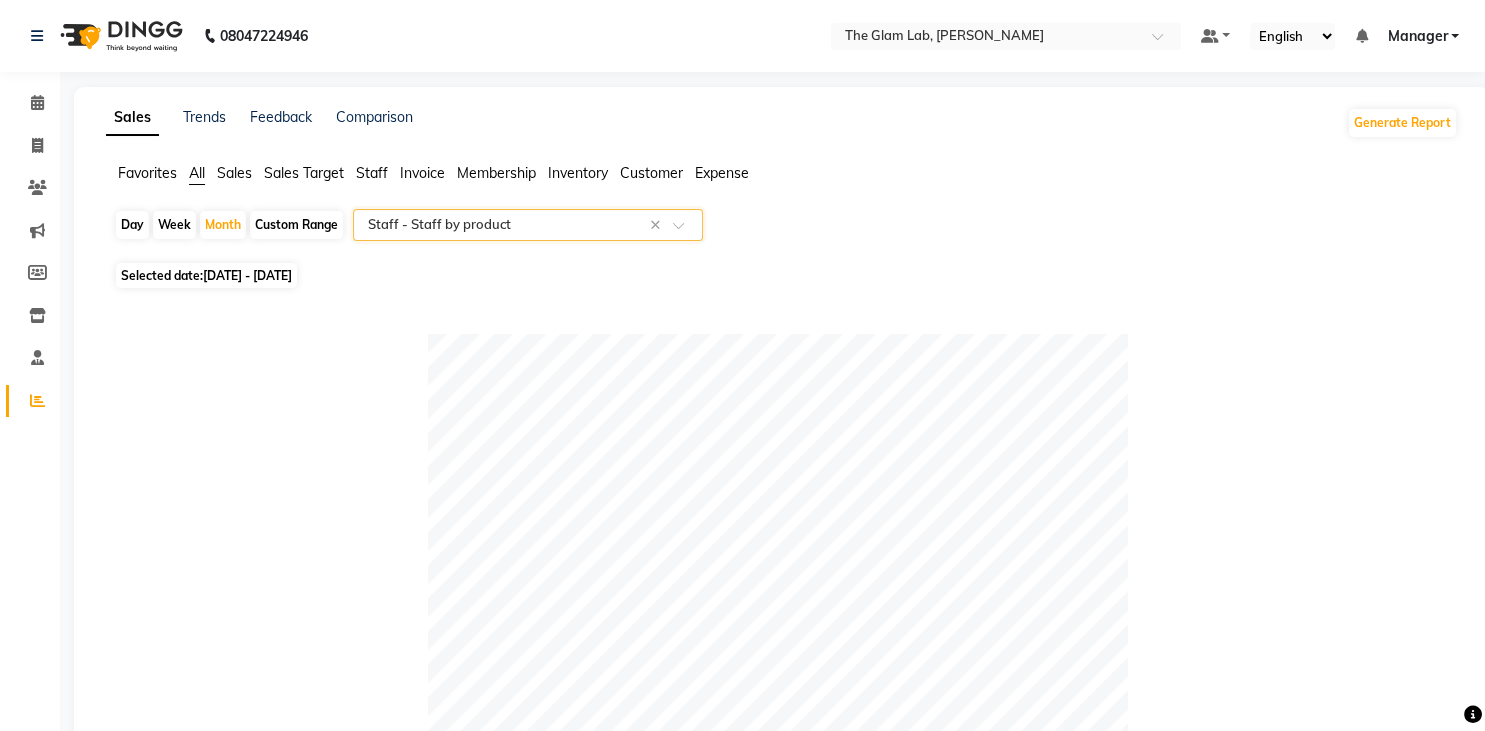 scroll, scrollTop: 0, scrollLeft: 15, axis: horizontal 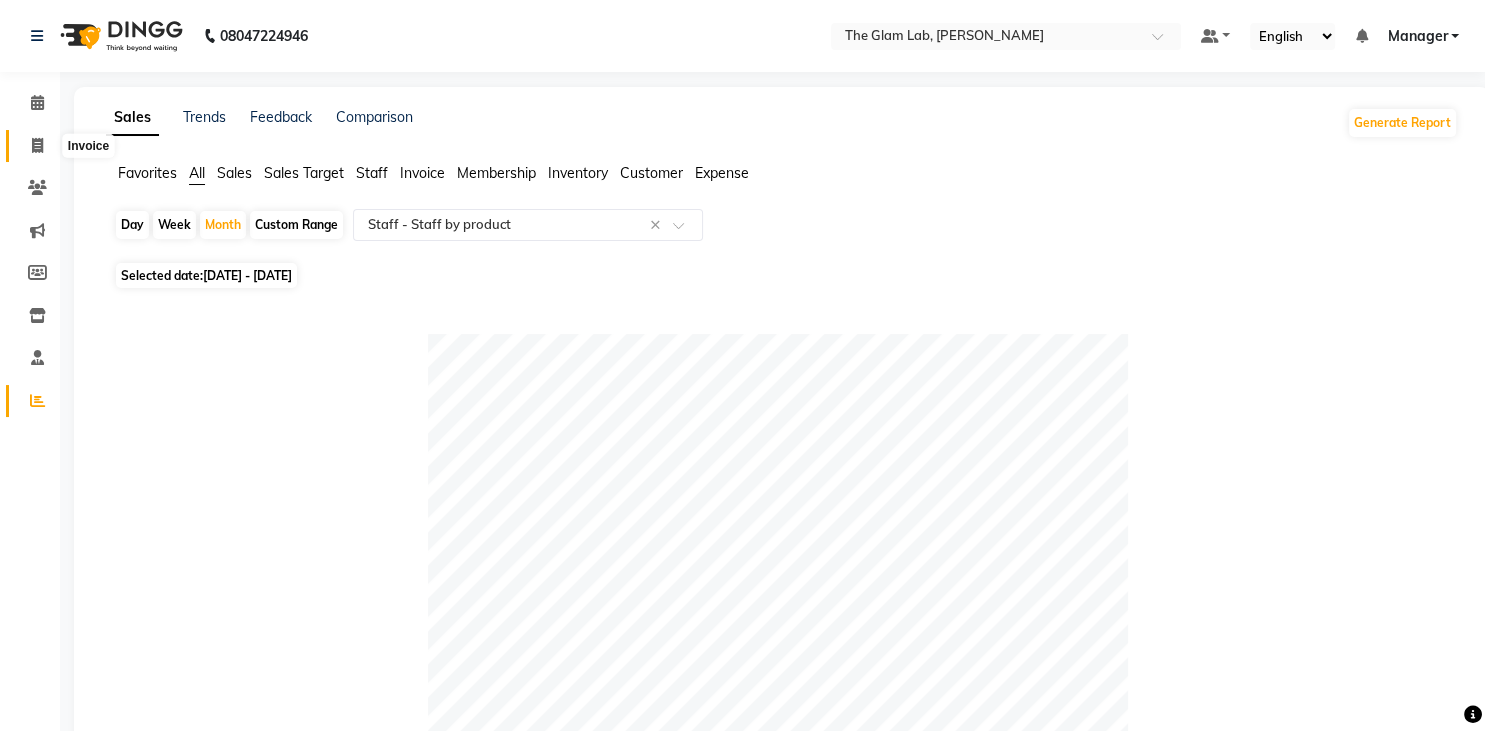 click 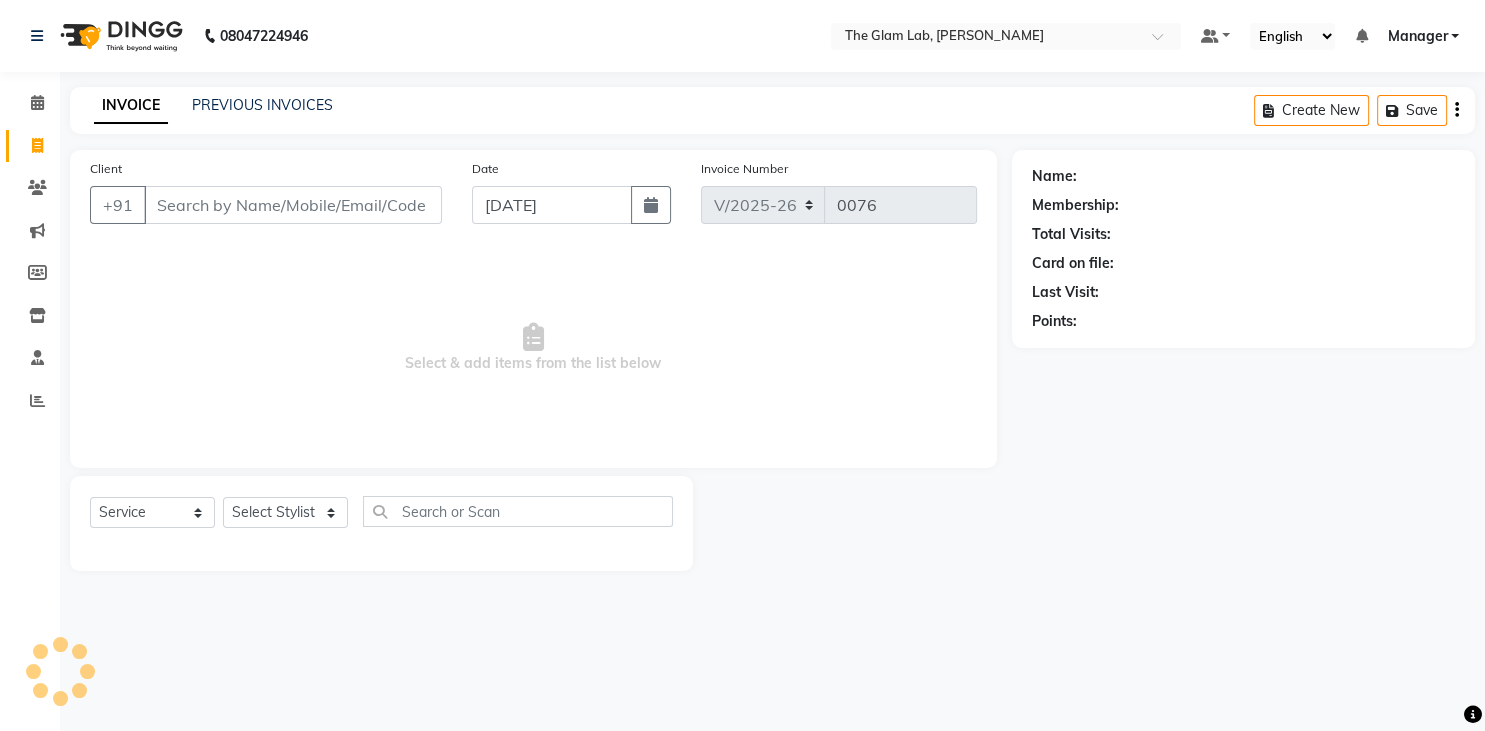 click on "Client" at bounding box center [293, 205] 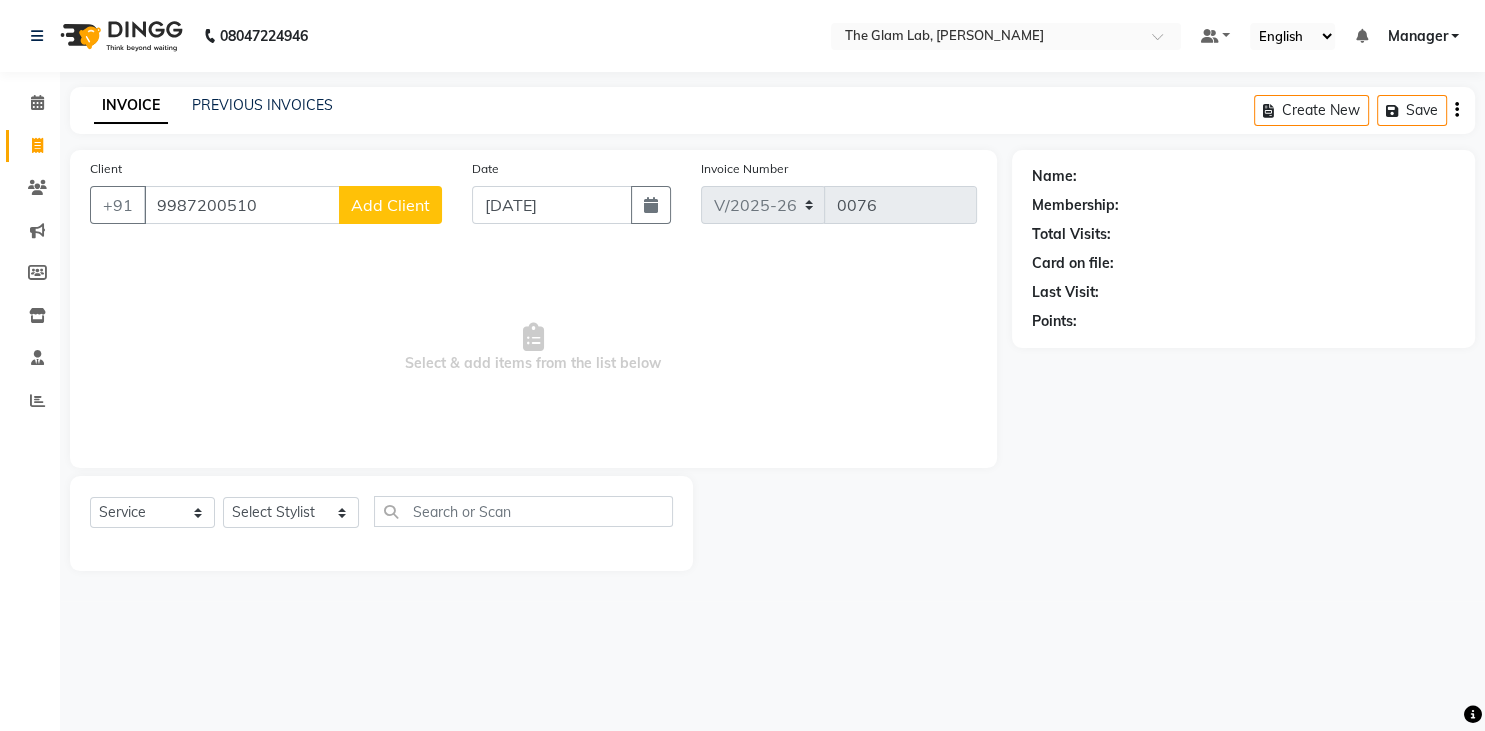 type on "9987200510" 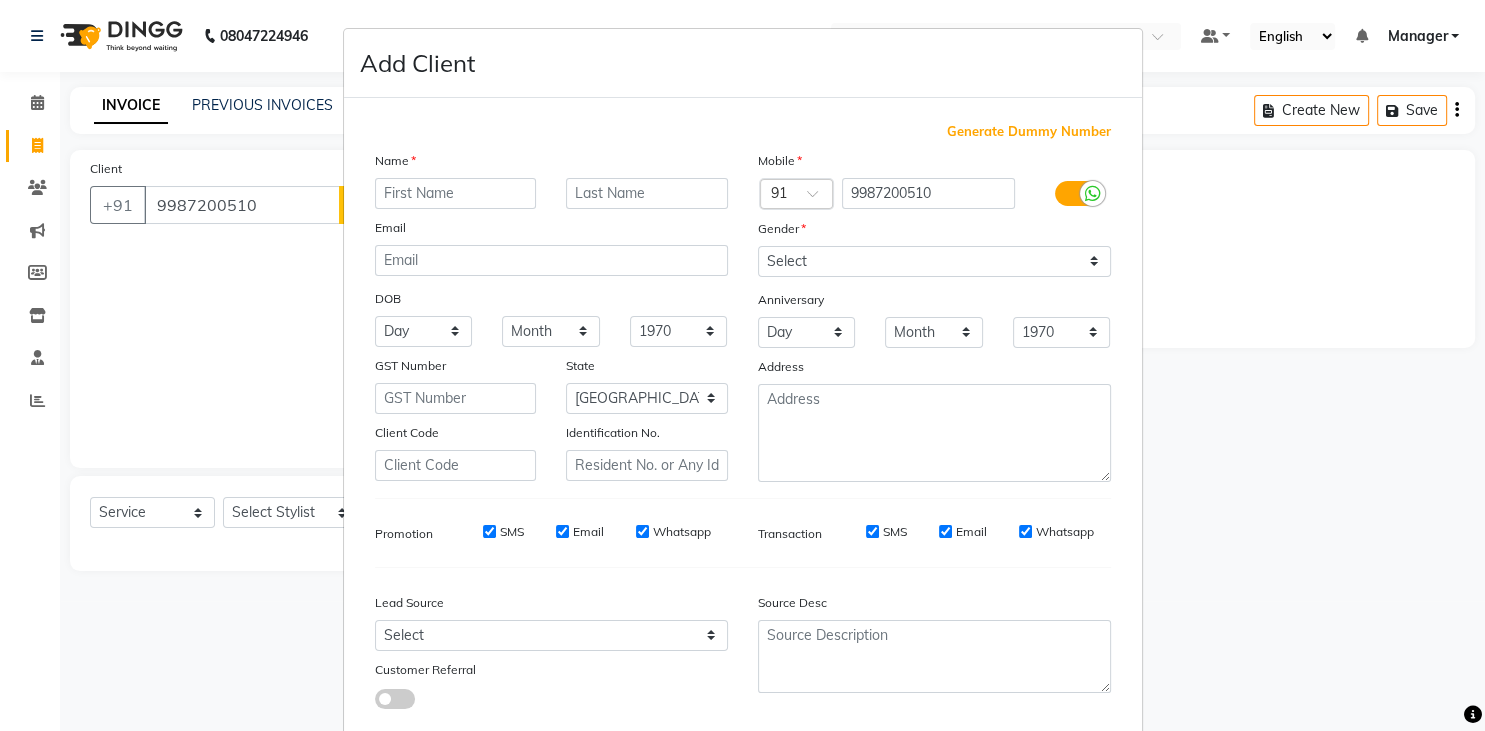 click at bounding box center (456, 193) 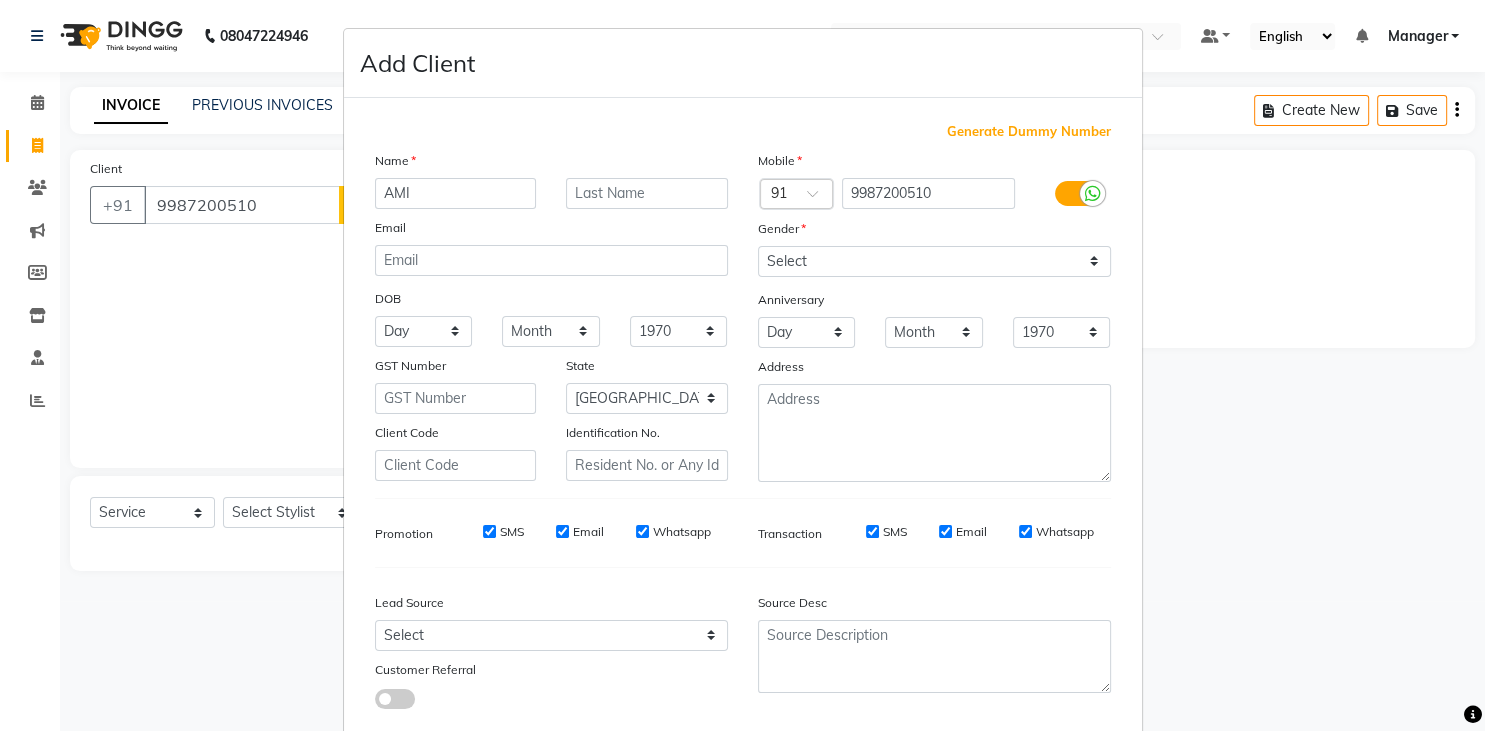 type on "AMI" 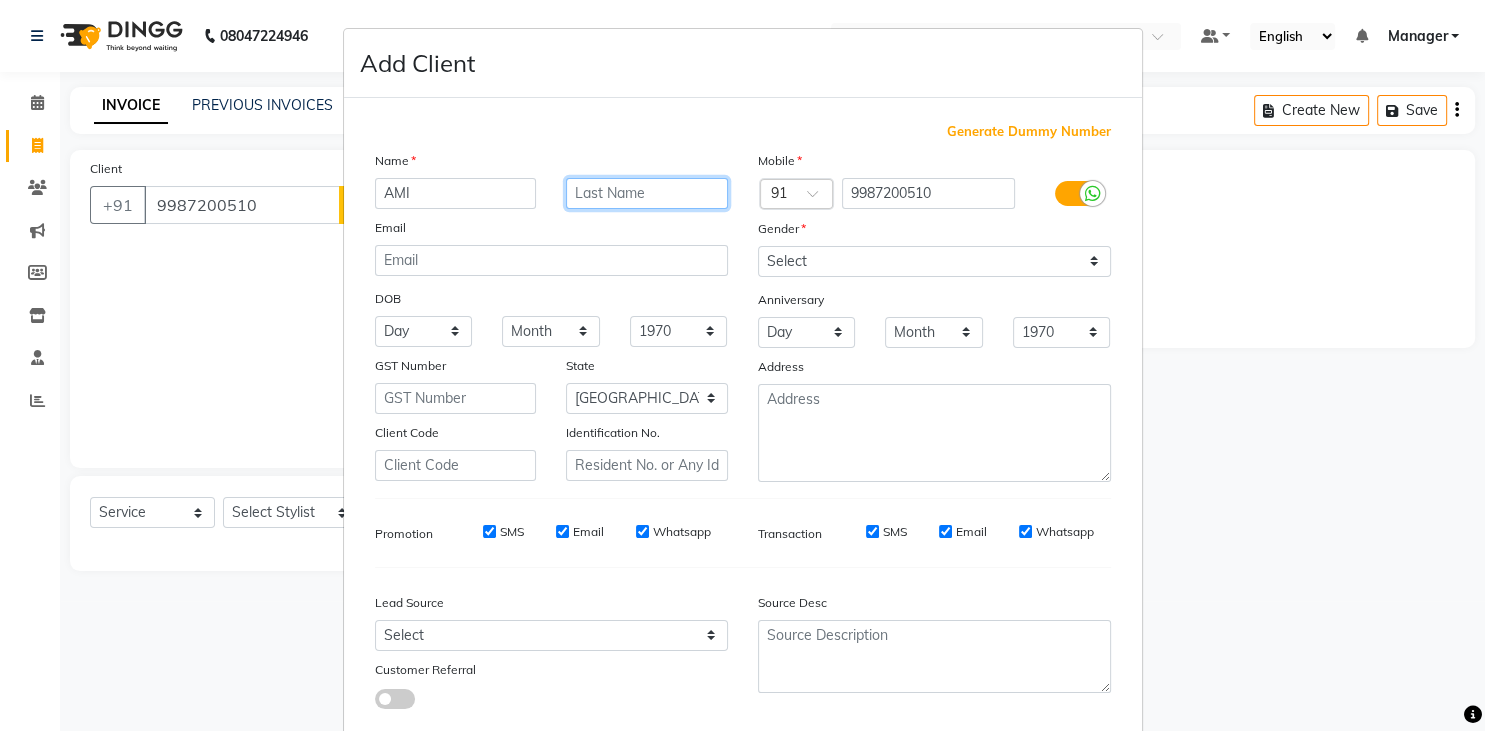click at bounding box center (647, 193) 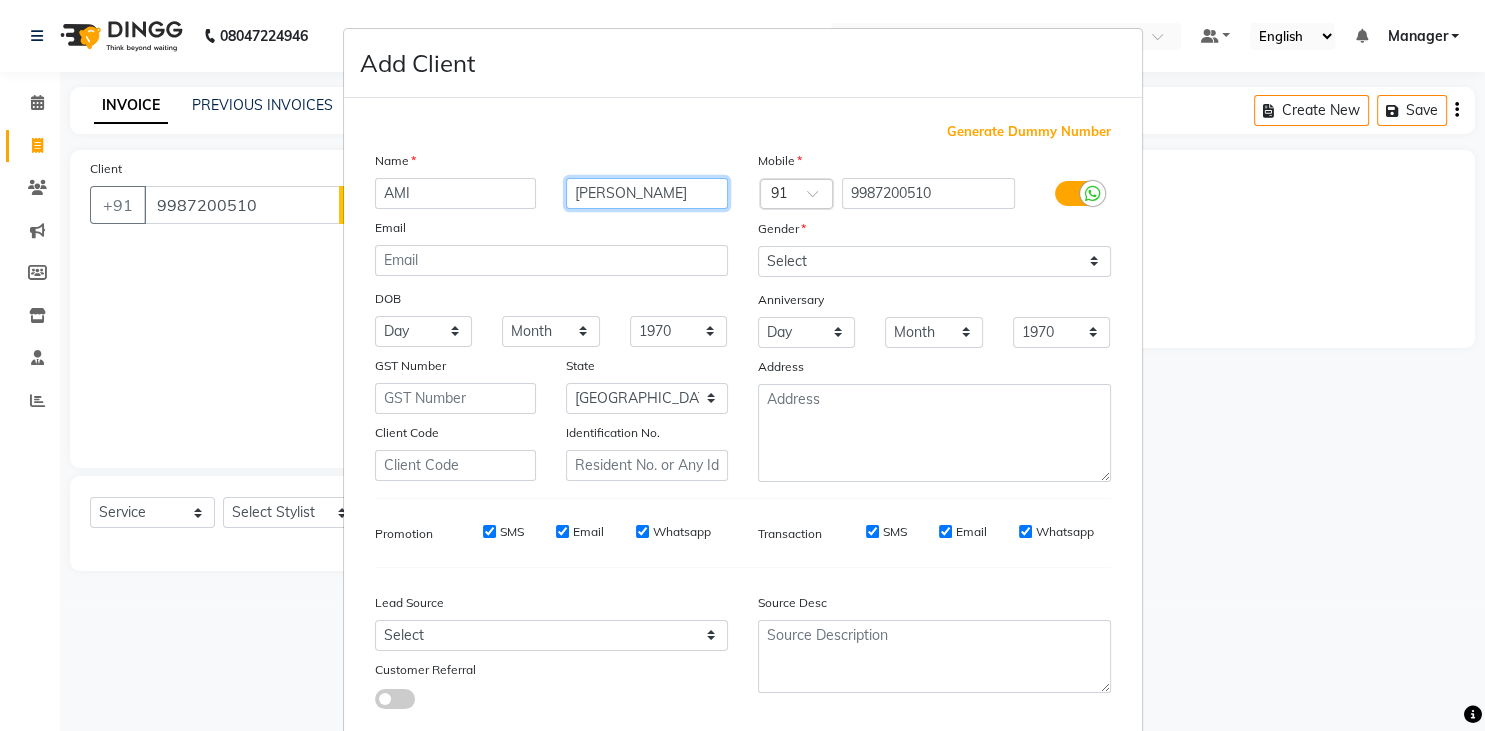 type on "[PERSON_NAME]" 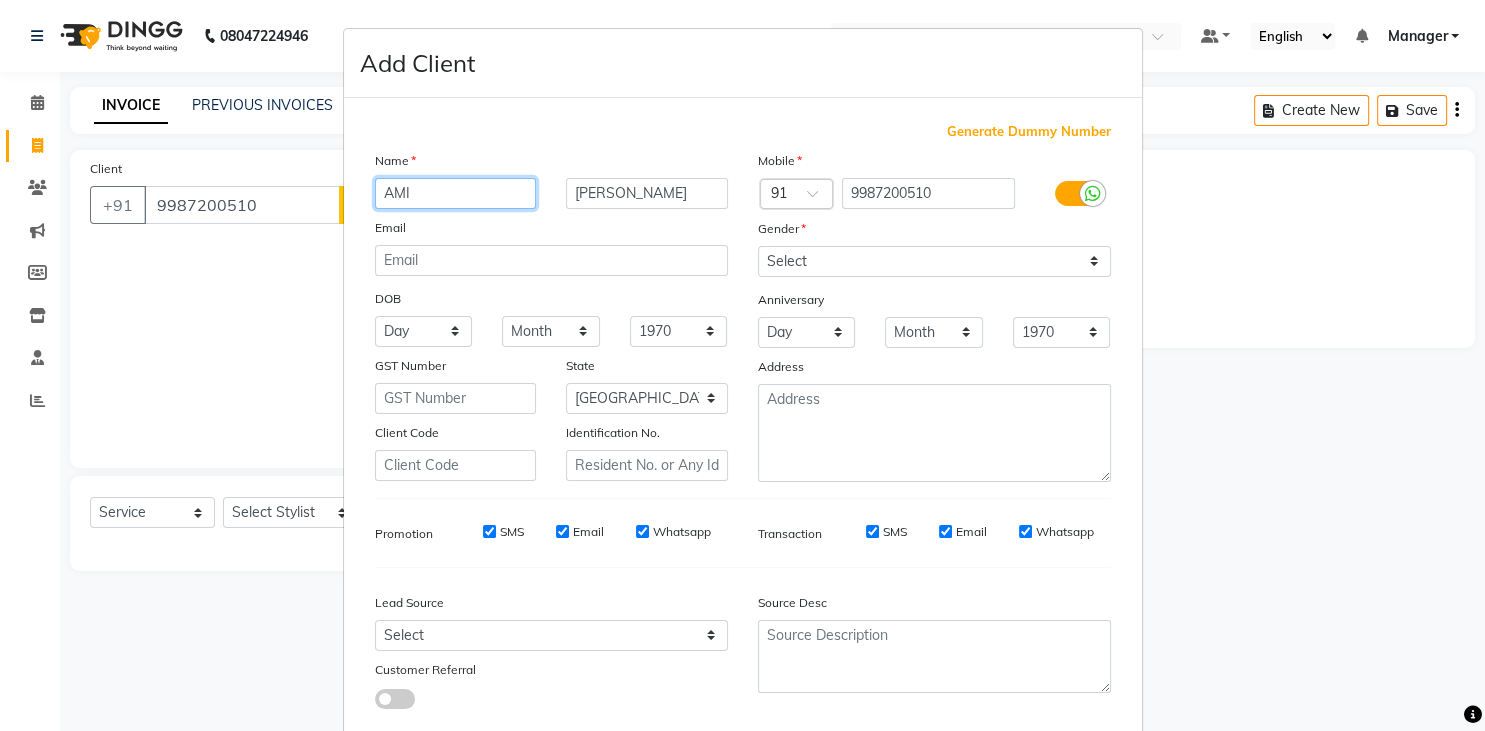click on "AMI" at bounding box center [456, 193] 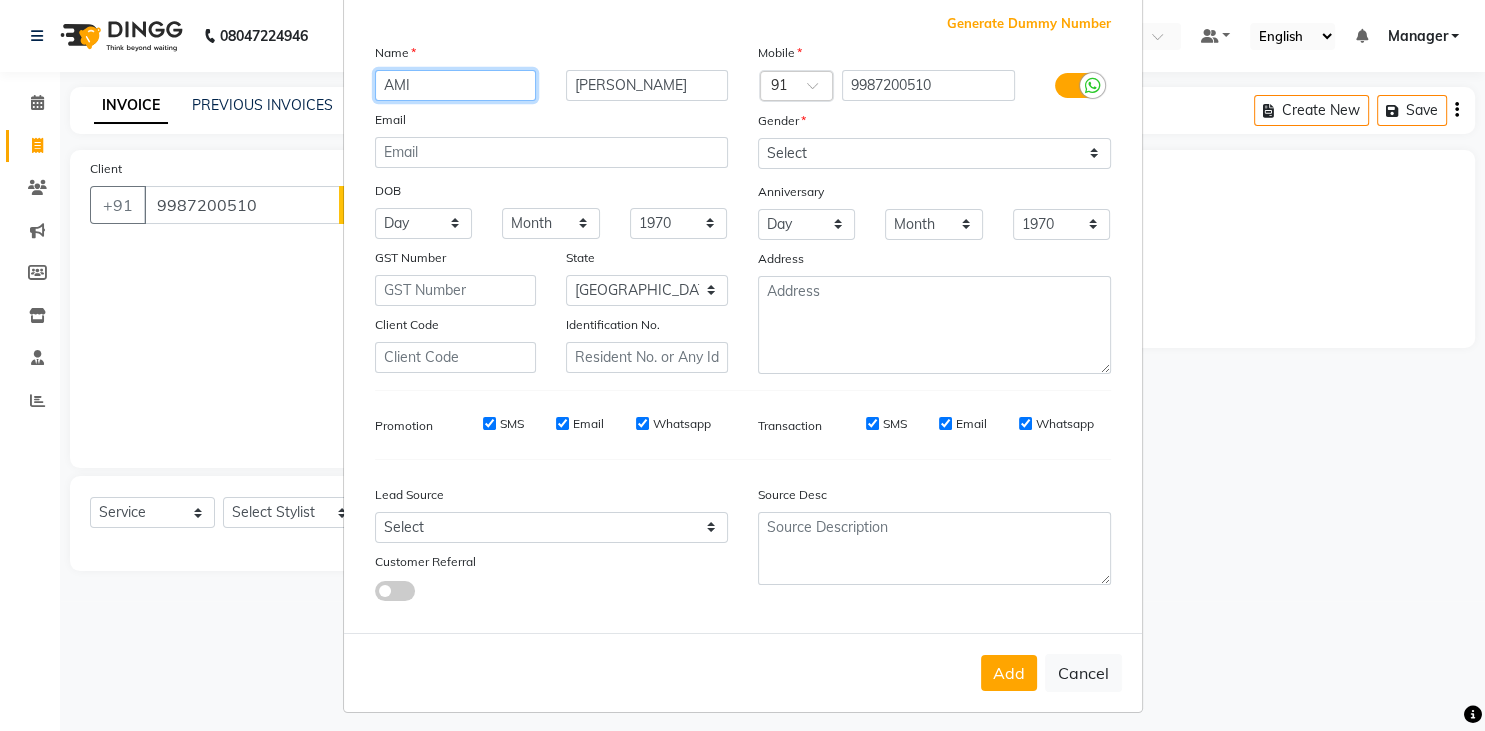 scroll, scrollTop: 121, scrollLeft: 0, axis: vertical 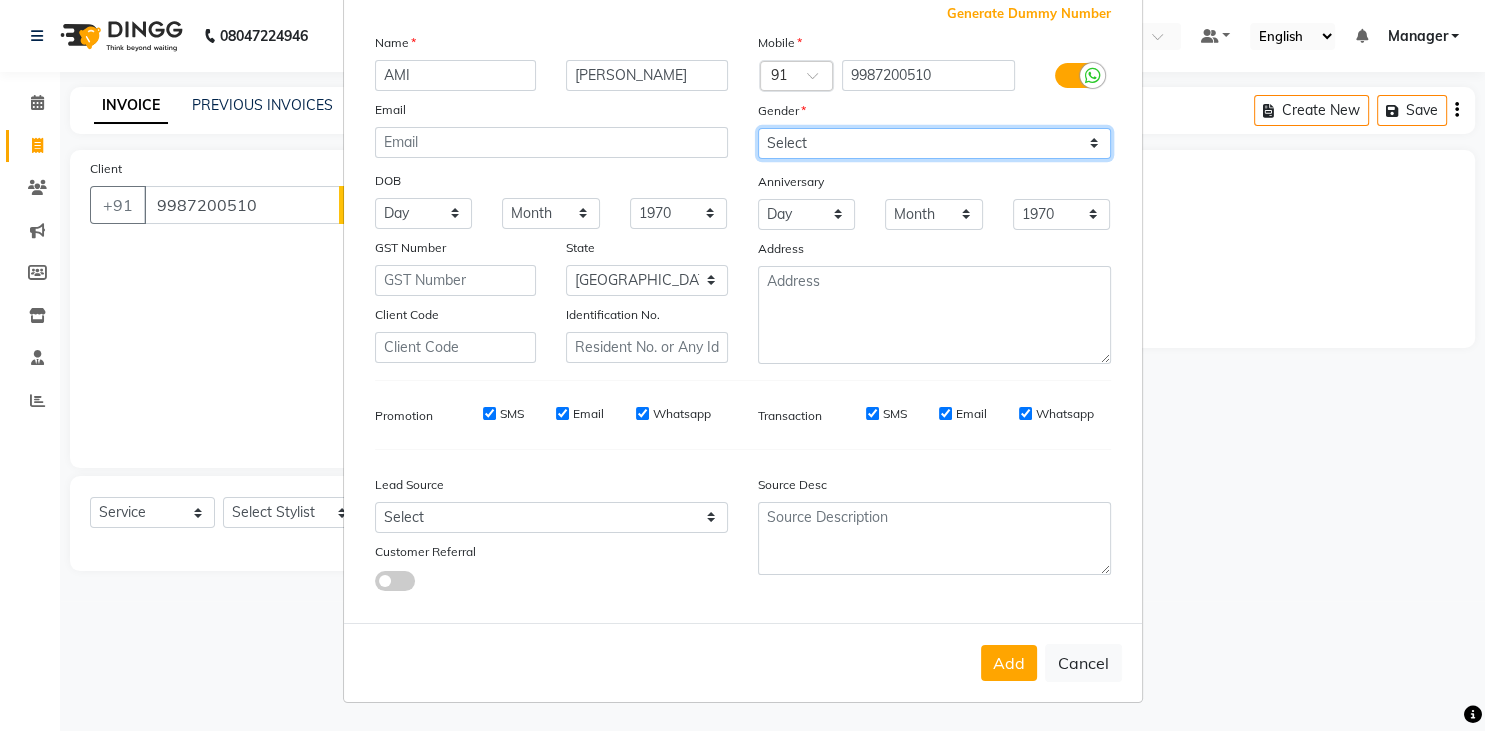 click on "Select [DEMOGRAPHIC_DATA] [DEMOGRAPHIC_DATA] Other Prefer Not To Say" at bounding box center (934, 143) 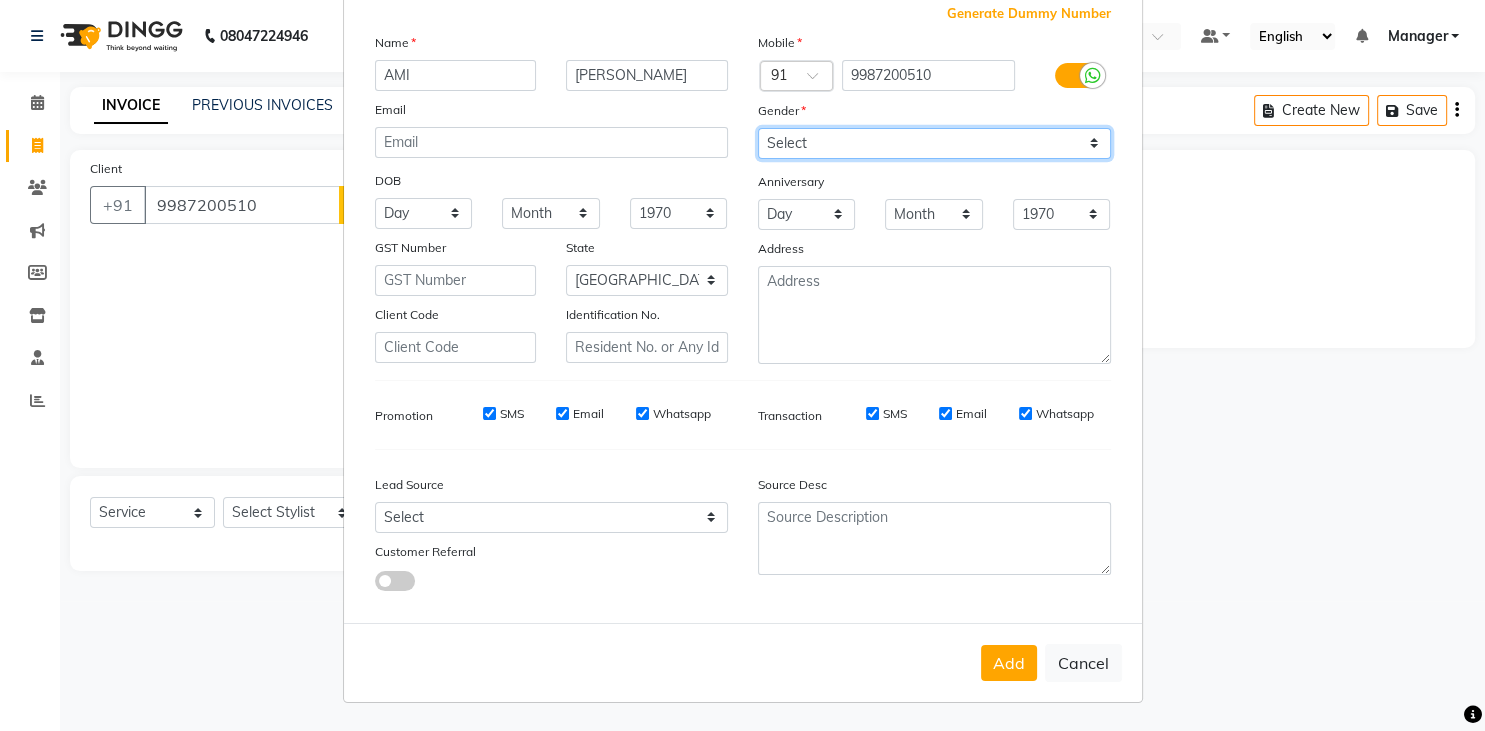 select on "[DEMOGRAPHIC_DATA]" 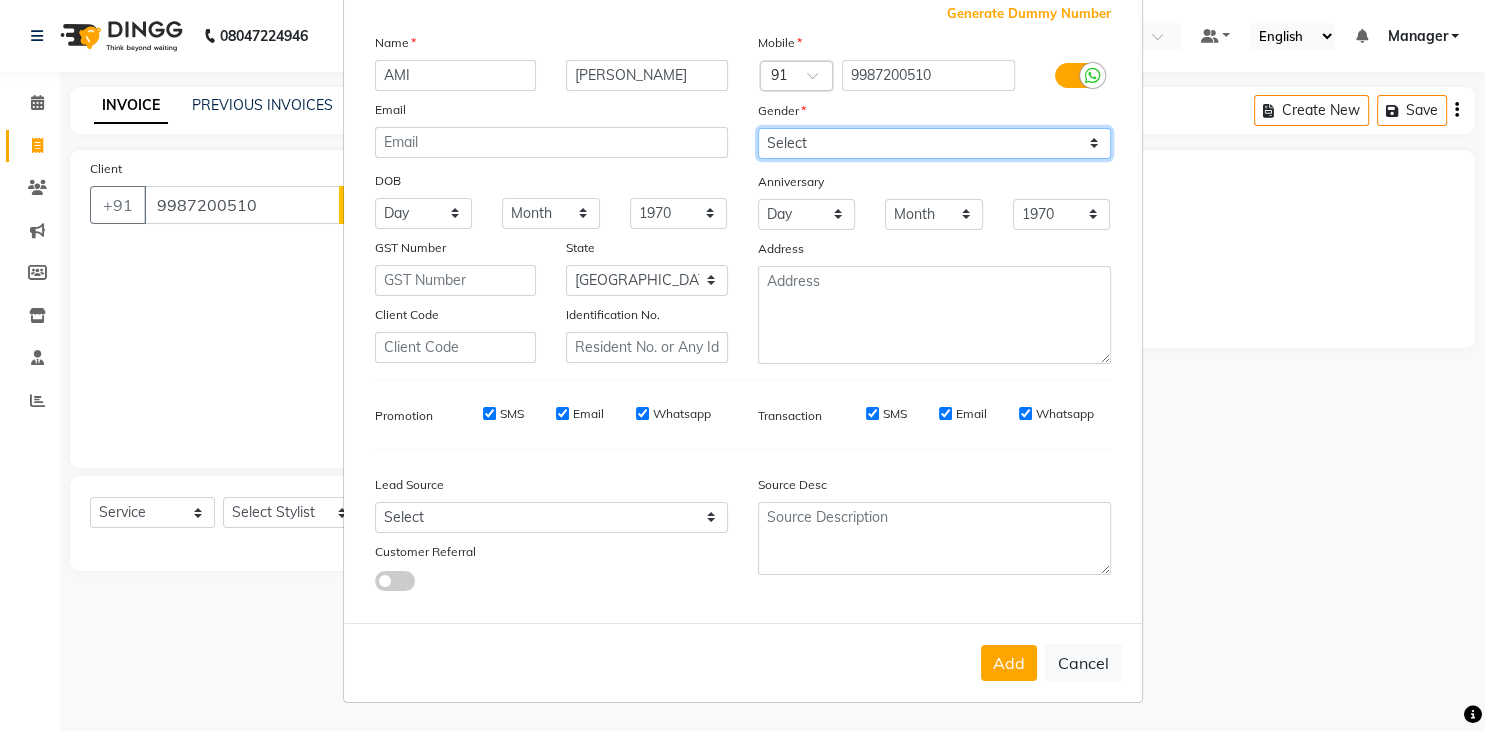 click on "[DEMOGRAPHIC_DATA]" at bounding box center (0, 0) 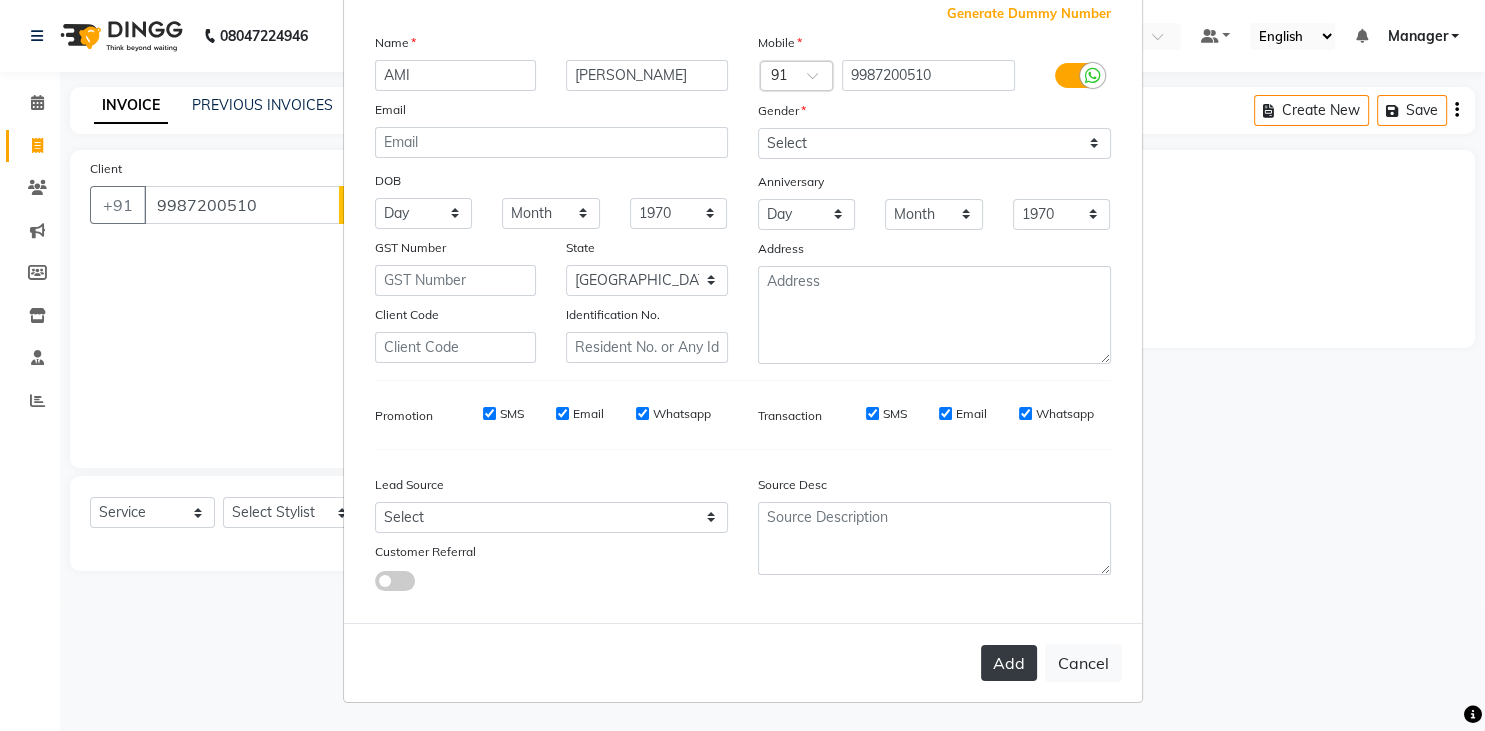 click on "Add" at bounding box center [1009, 663] 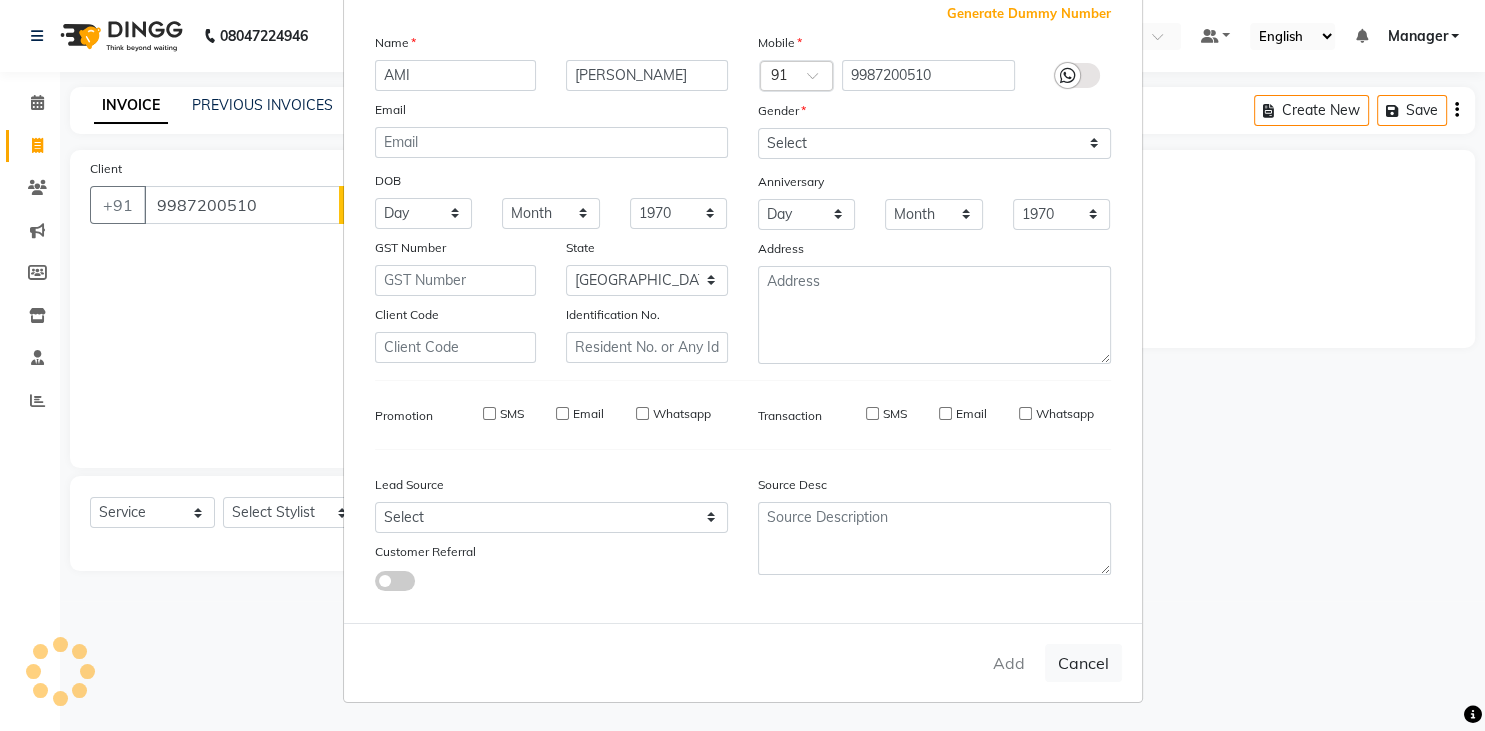 type 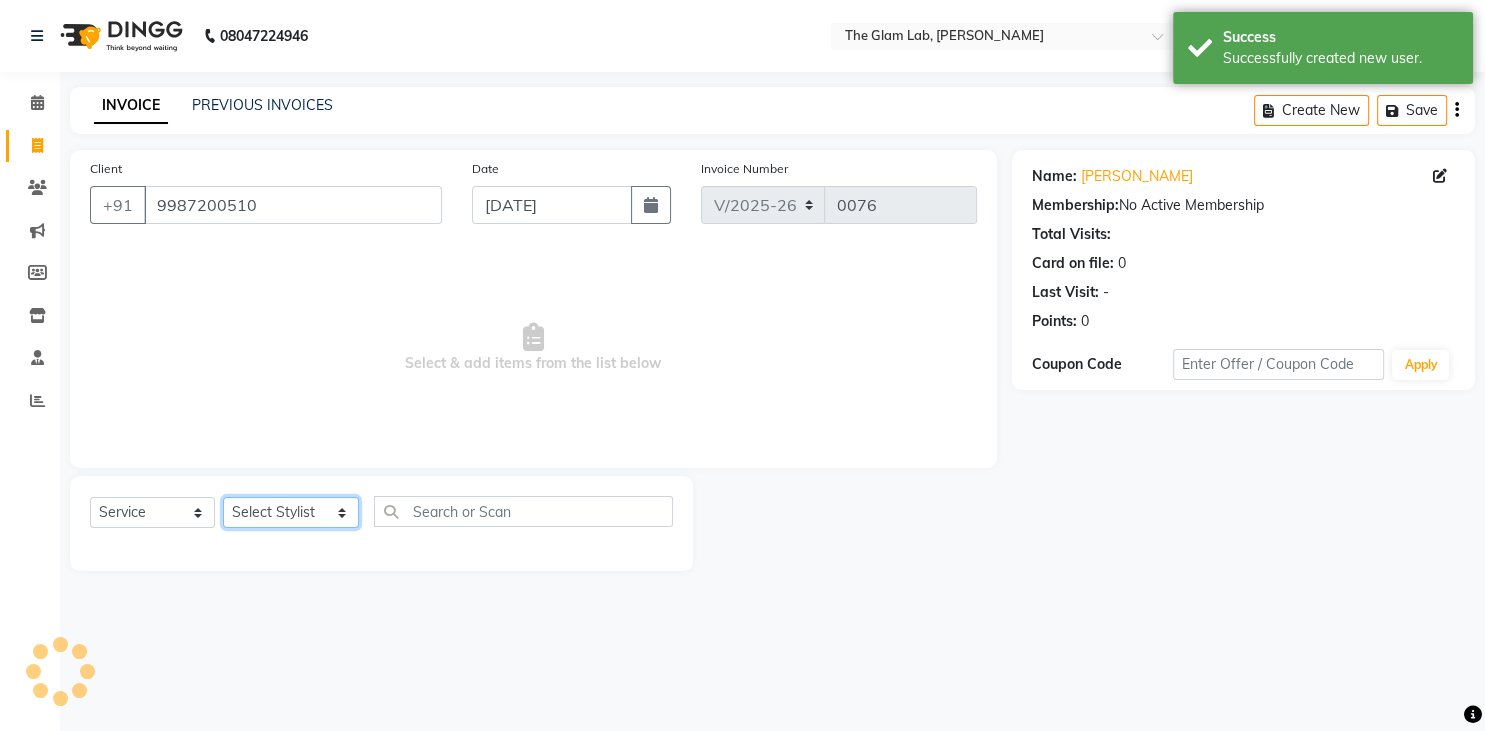 click on "Select Stylist [PERSON_NAME] [PERSON_NAME] BOSS [DEMOGRAPHIC_DATA][PERSON_NAME] Manager    [PERSON_NAME]  [PERSON_NAME] [PERSON_NAME] [PERSON_NAME] [PERSON_NAME]  [PERSON_NAME] [PERSON_NAME] SANKAT" 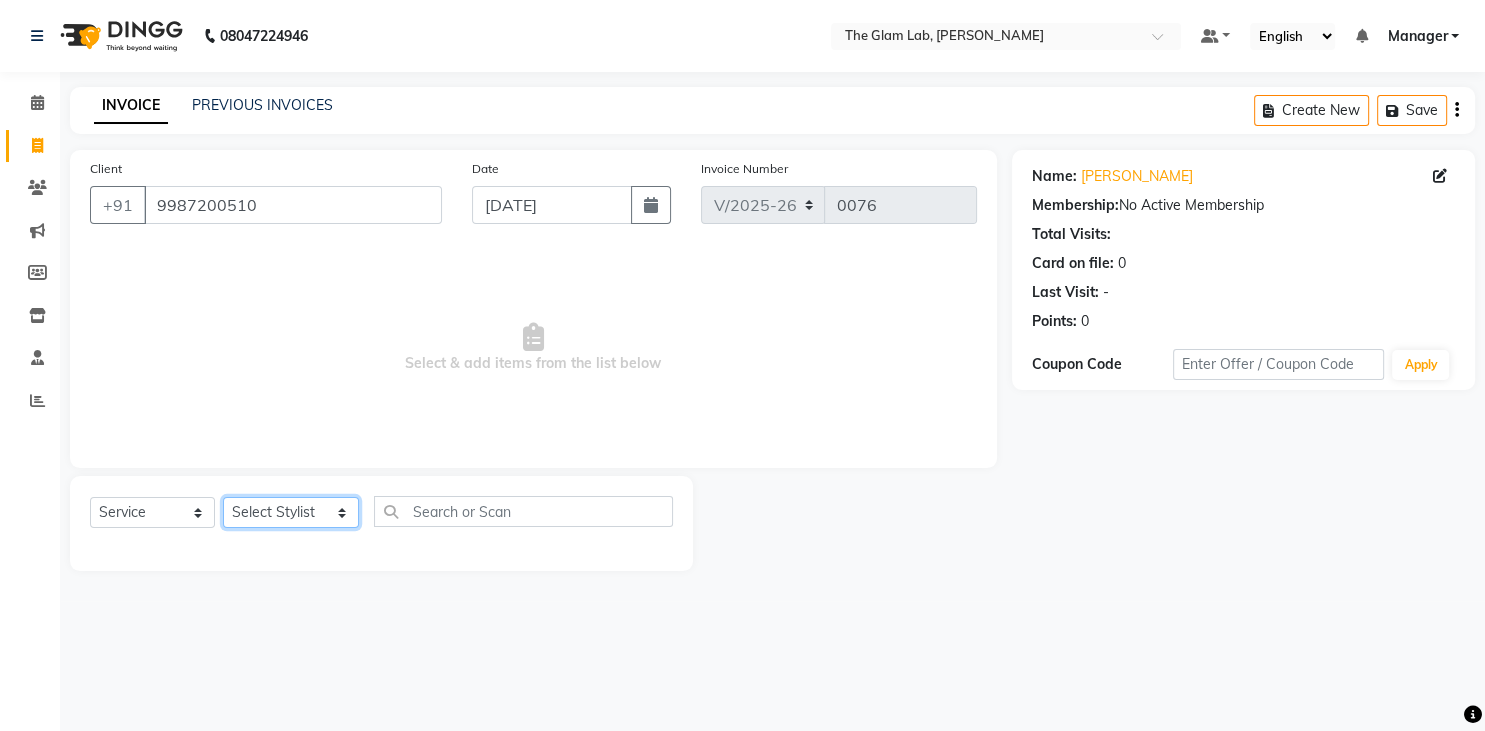 select on "79465" 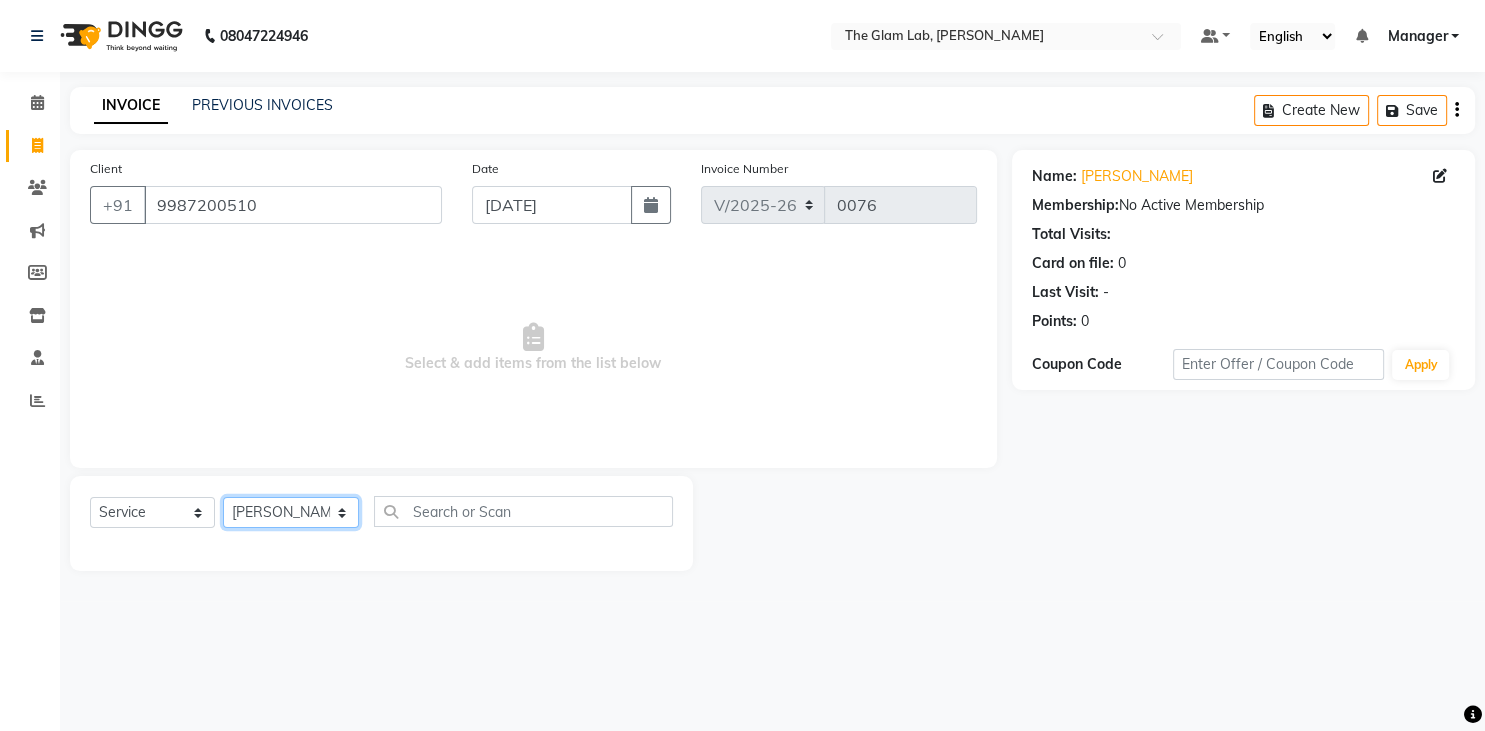 click on "[PERSON_NAME]" 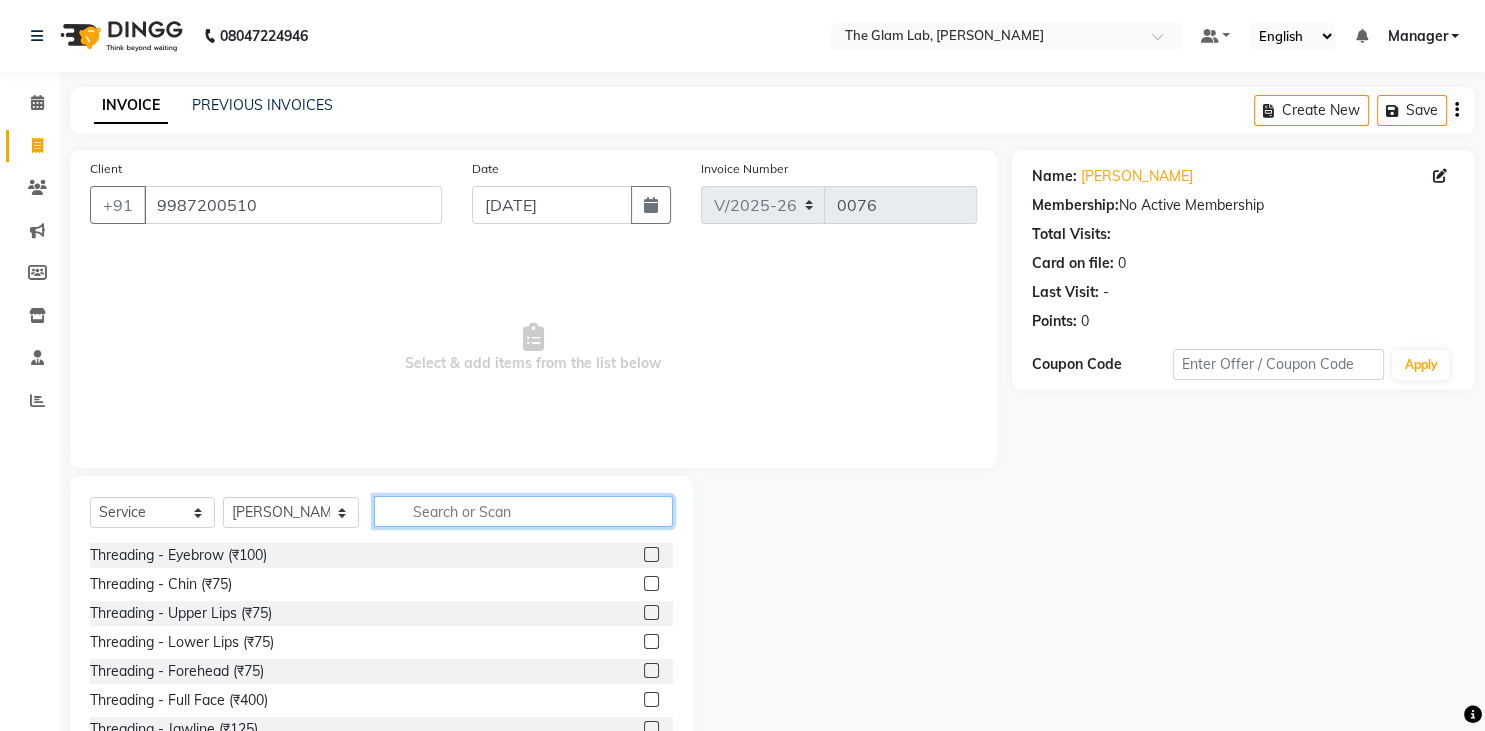 click 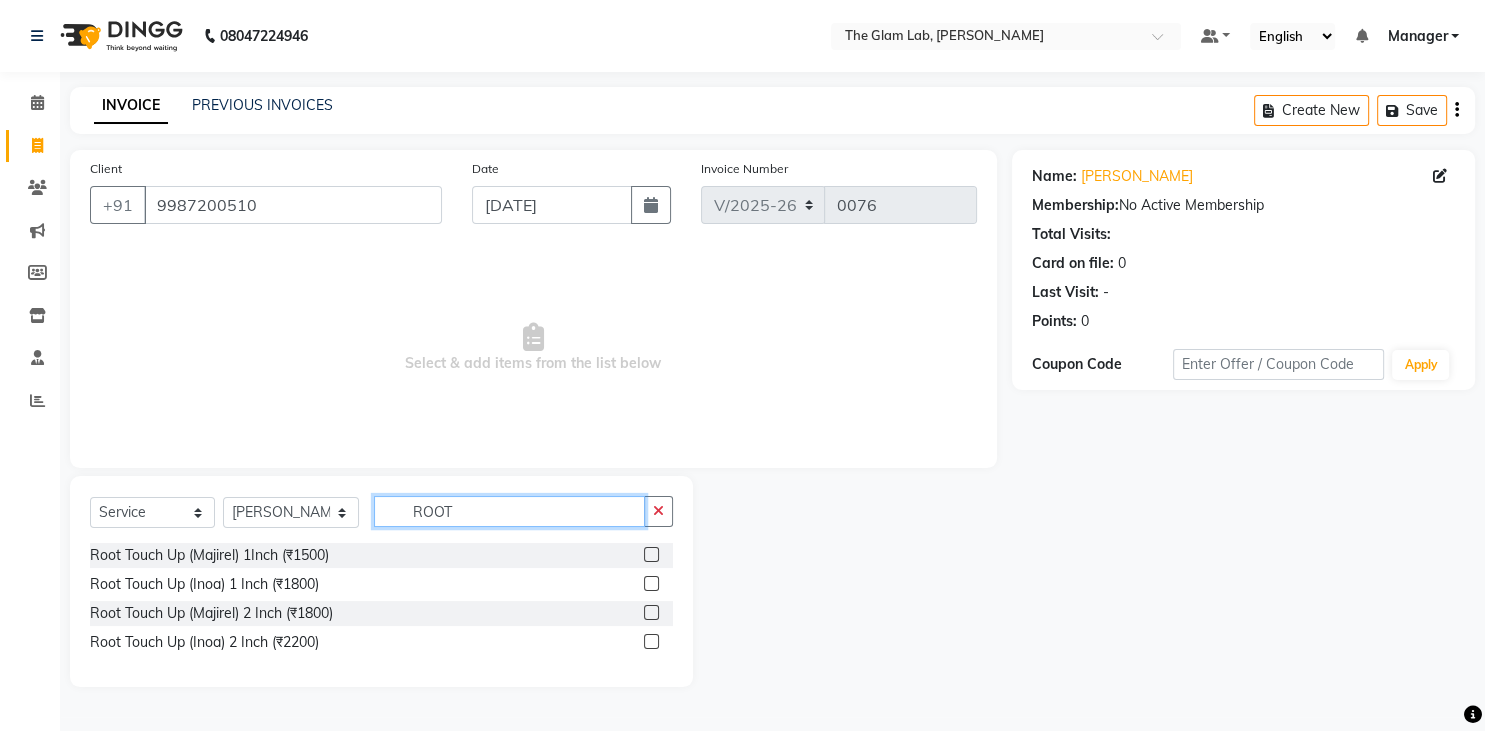 type on "ROOT" 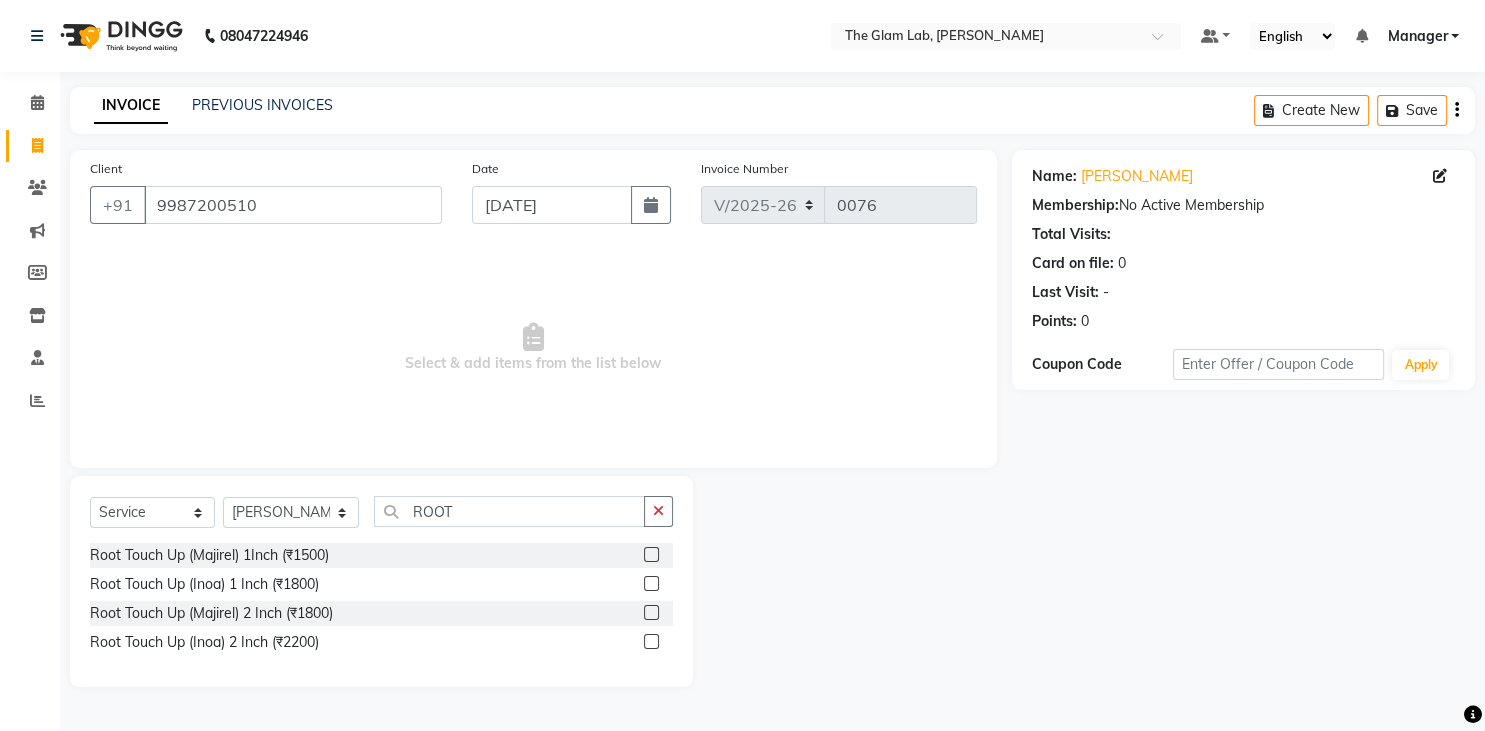 click 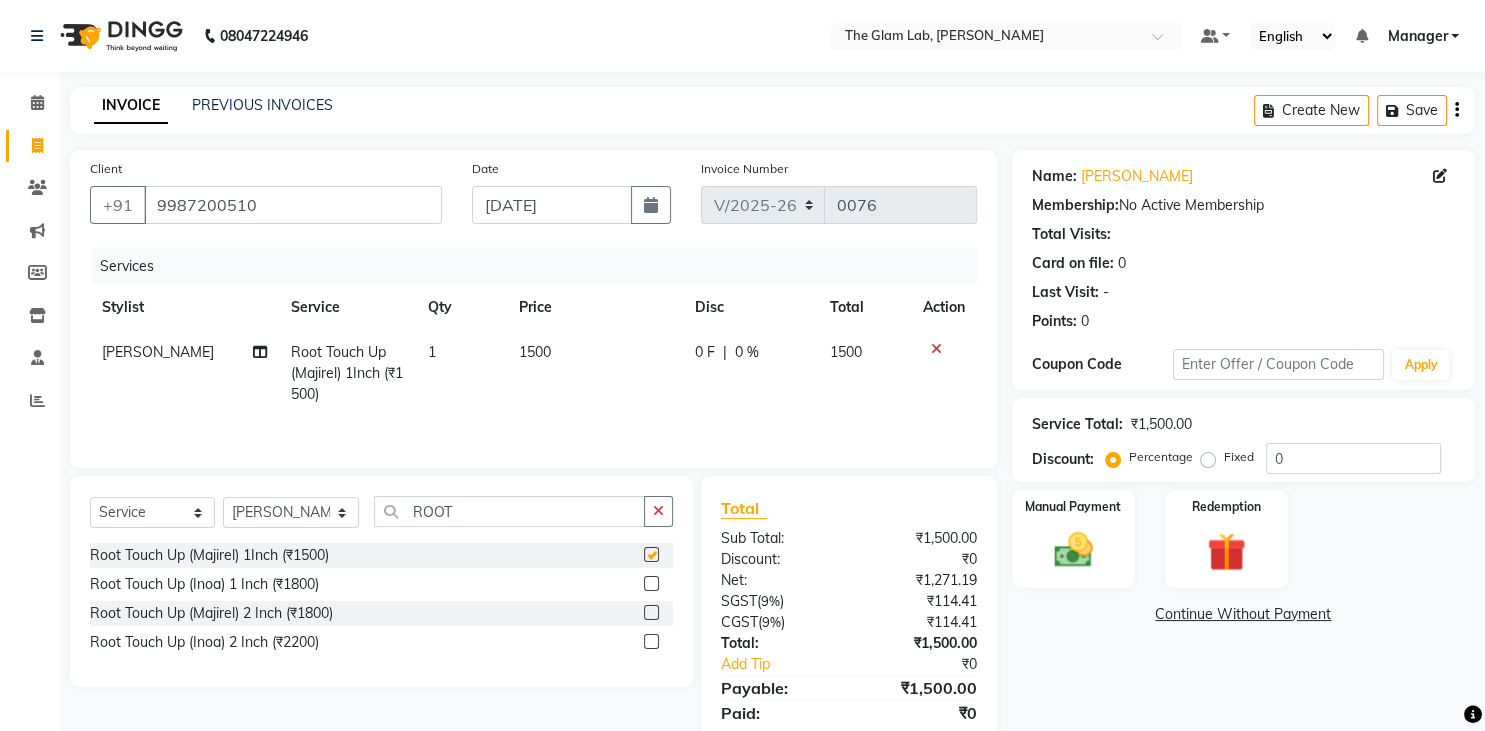 checkbox on "false" 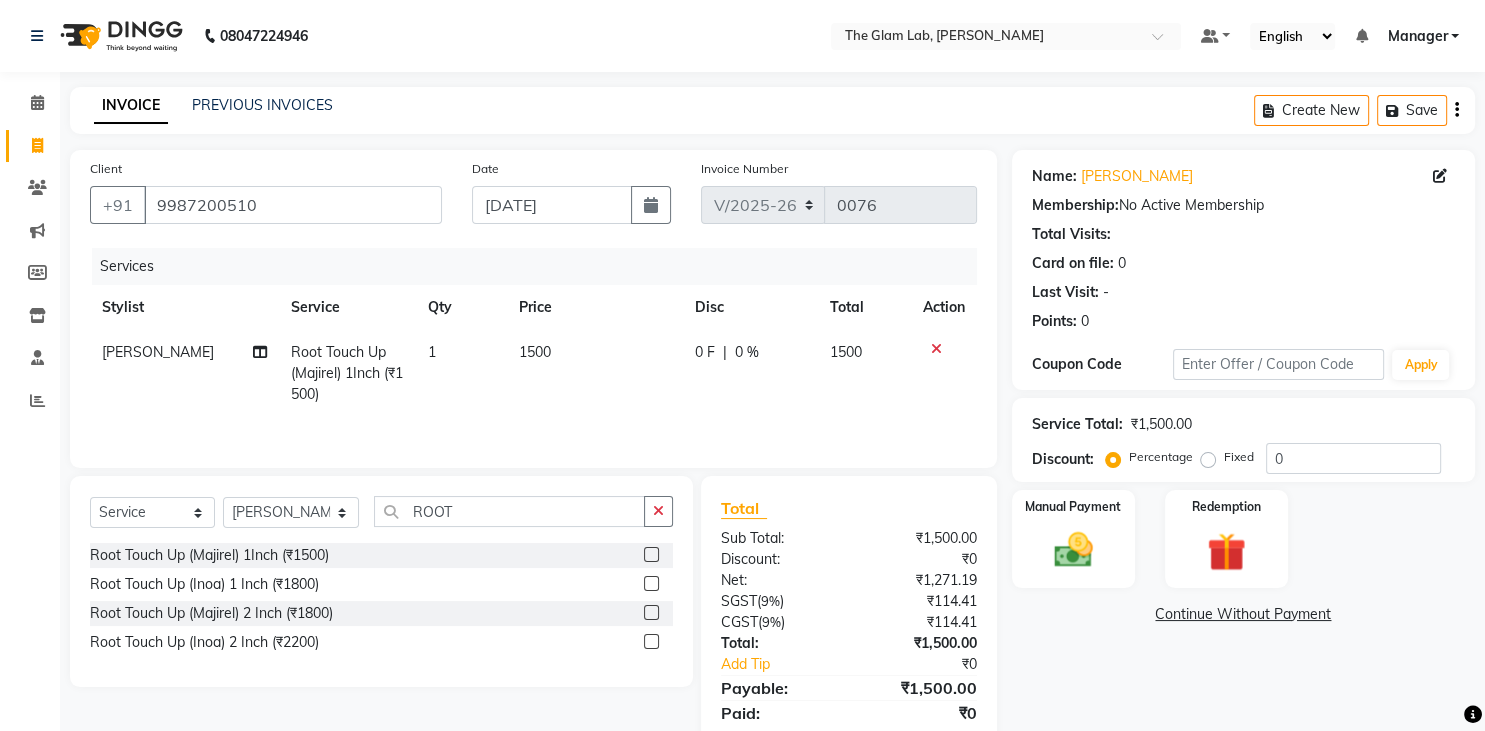 click on "1500" 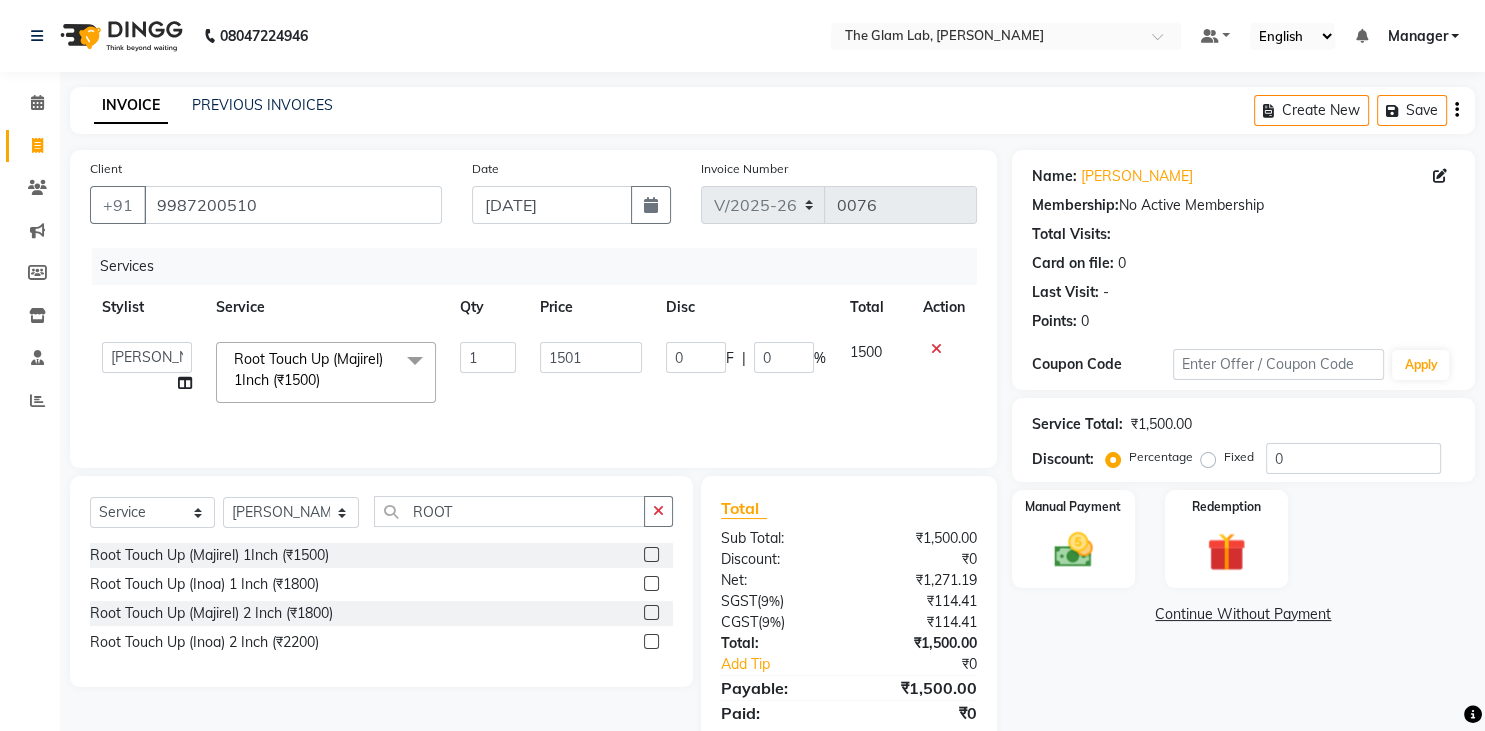 click on "1501" 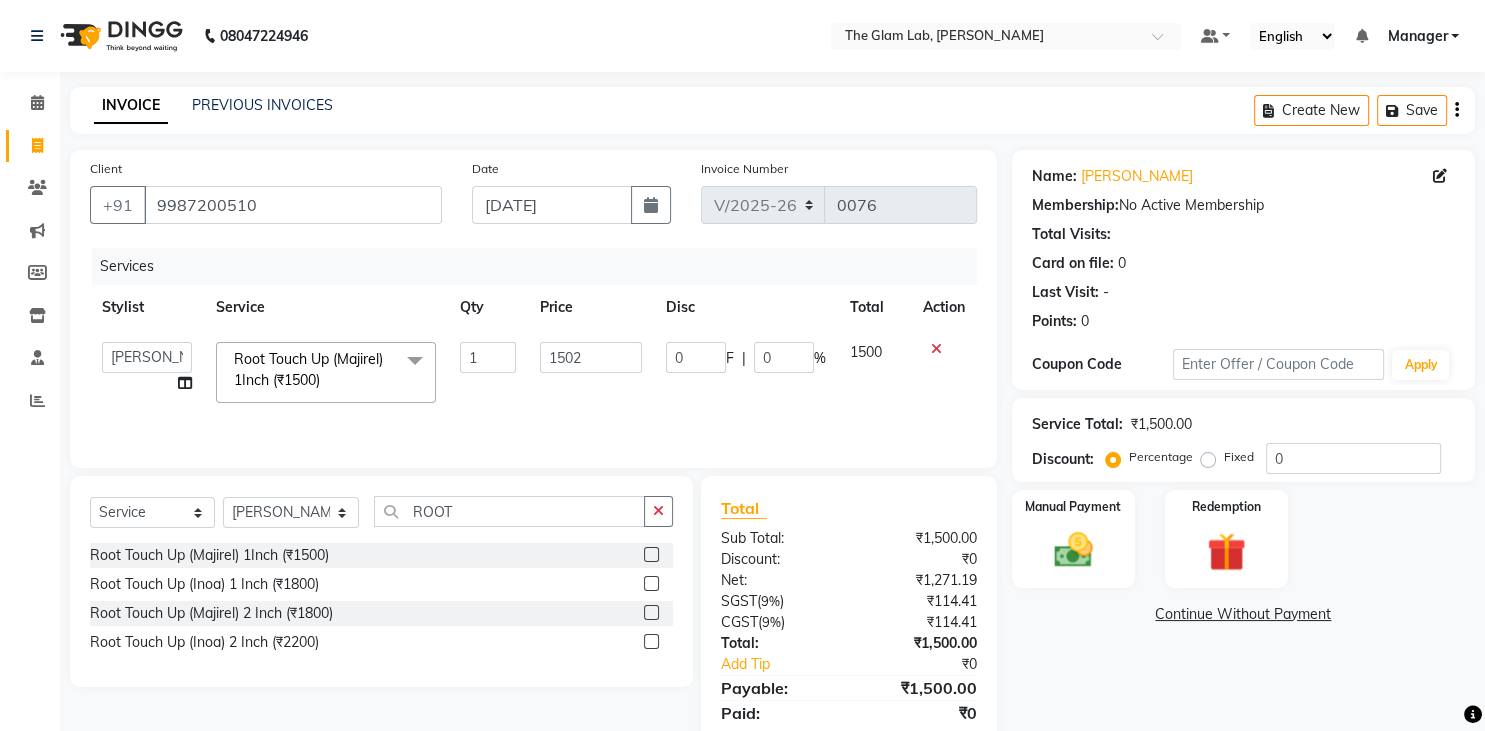 click on "1502" 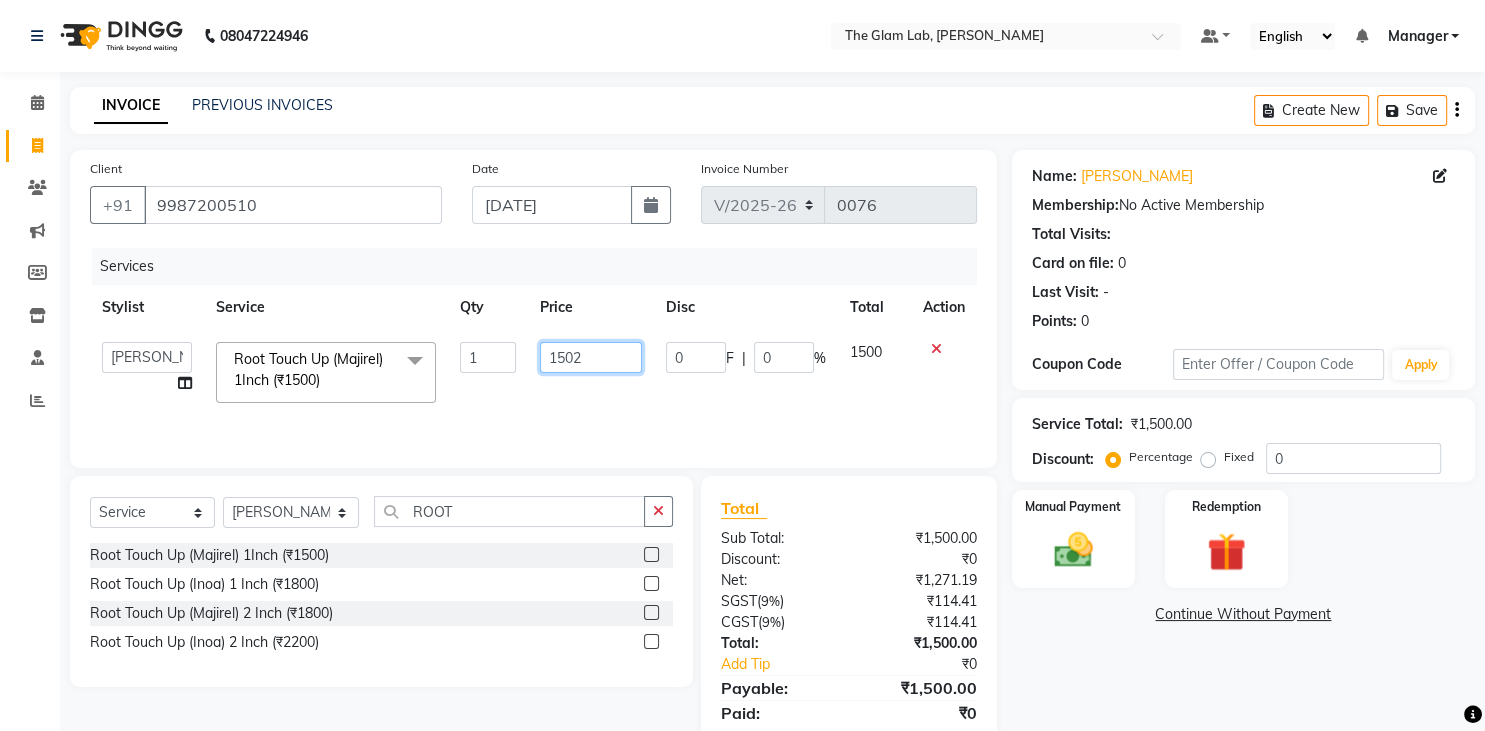 click on "1502" 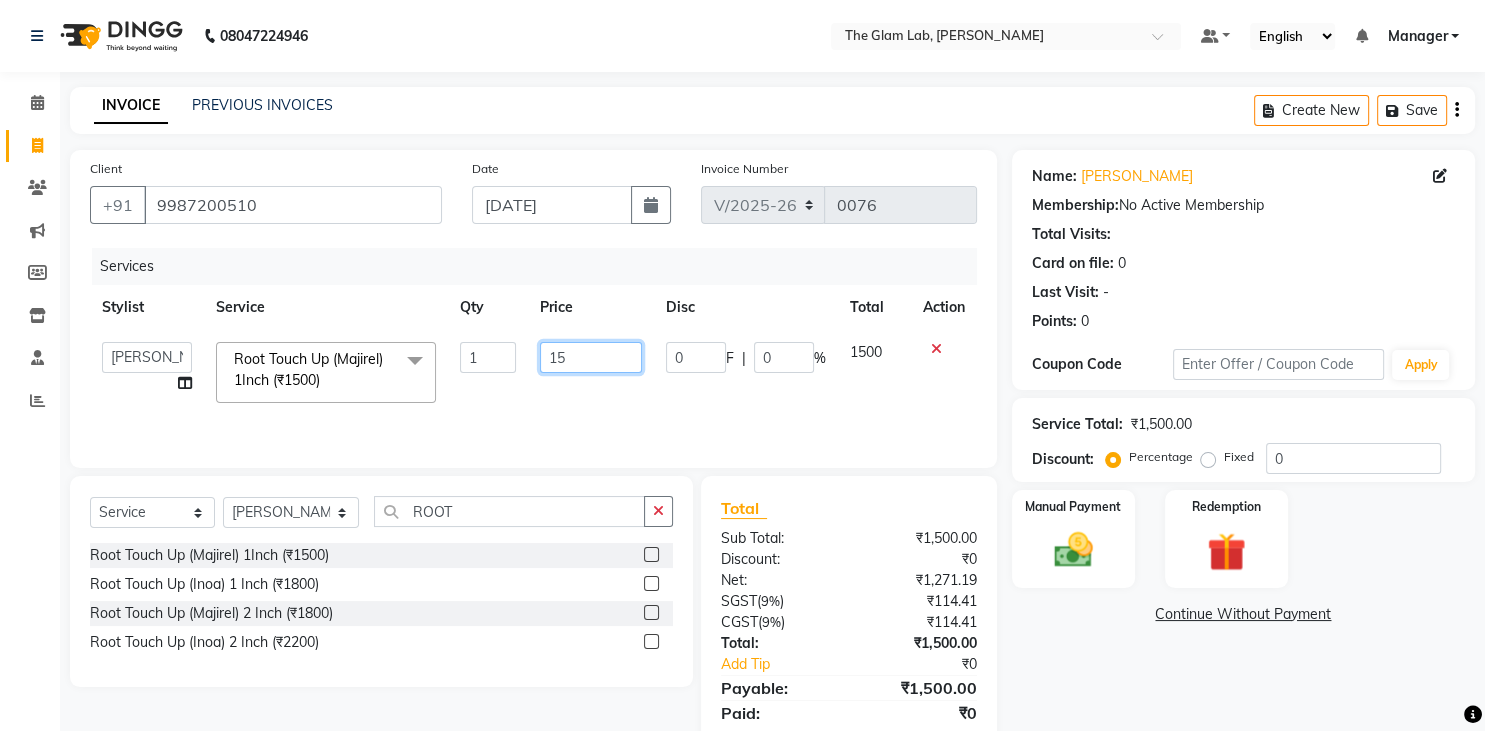 type on "1" 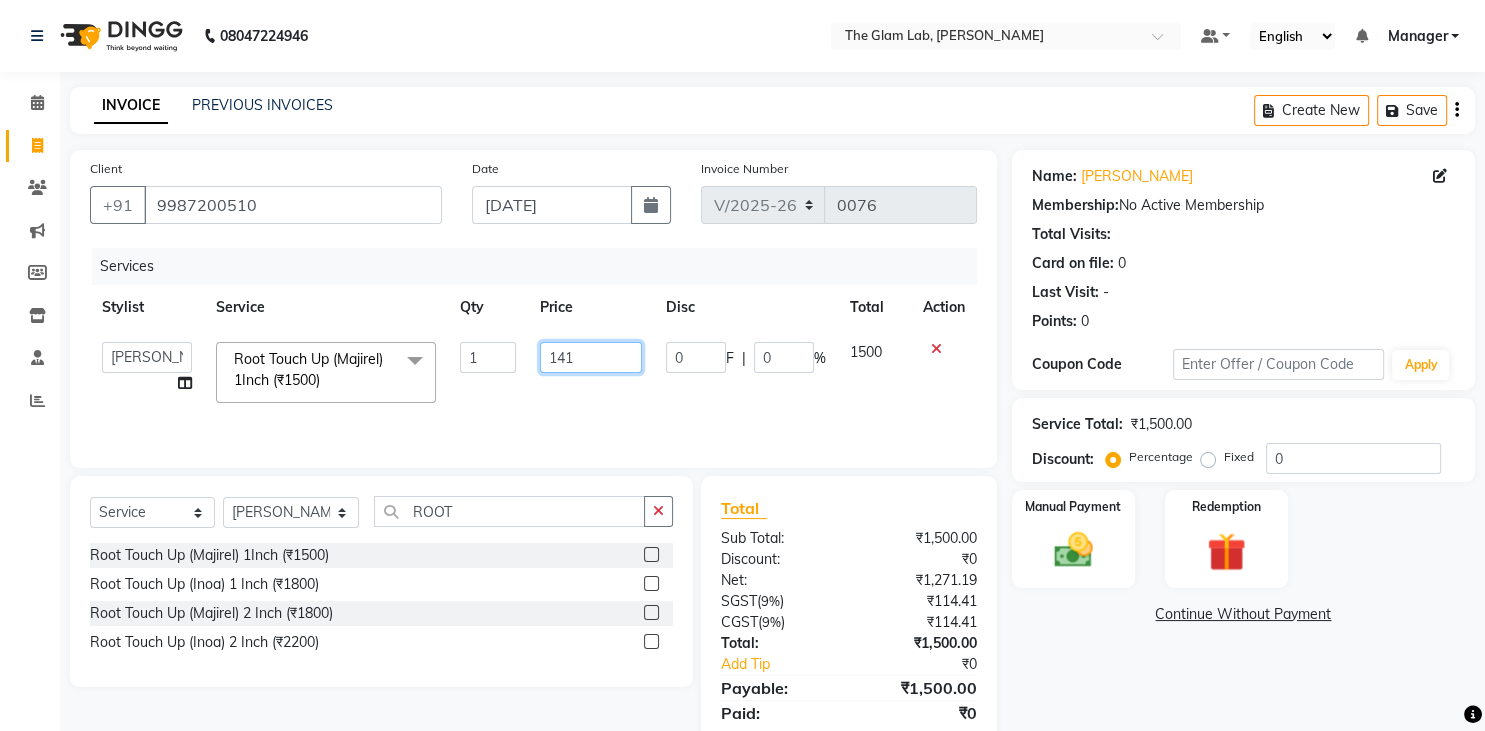type on "1416" 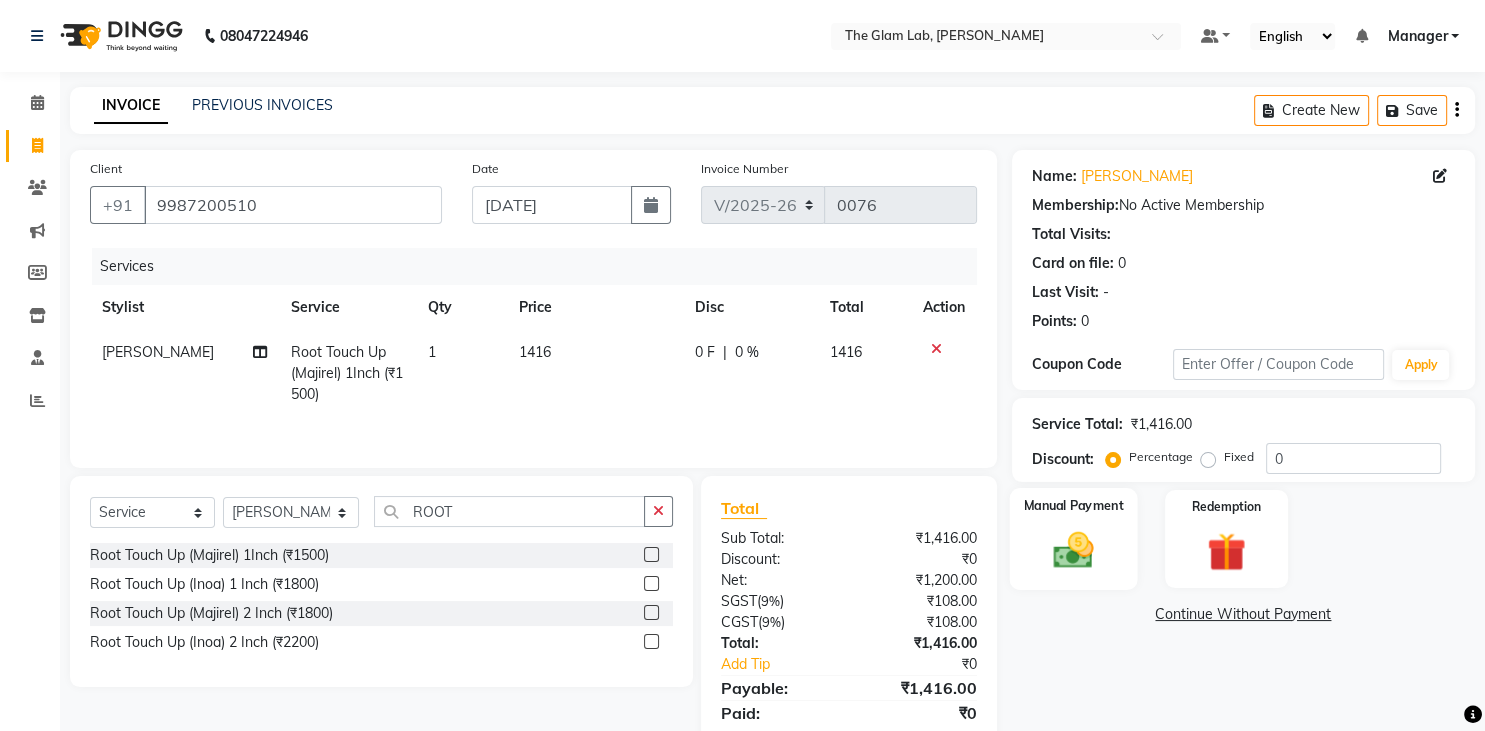 click on "Manual Payment" 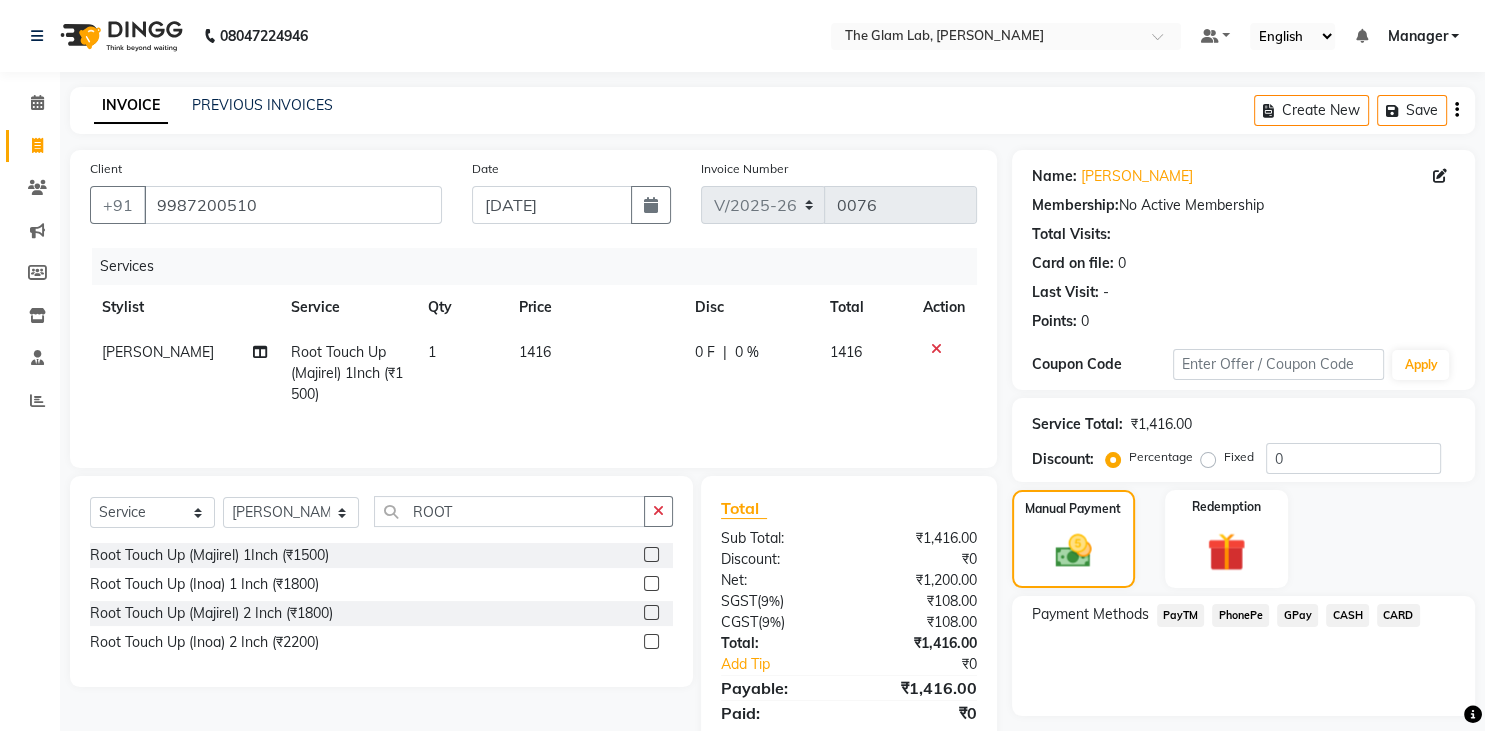 click on "CASH" 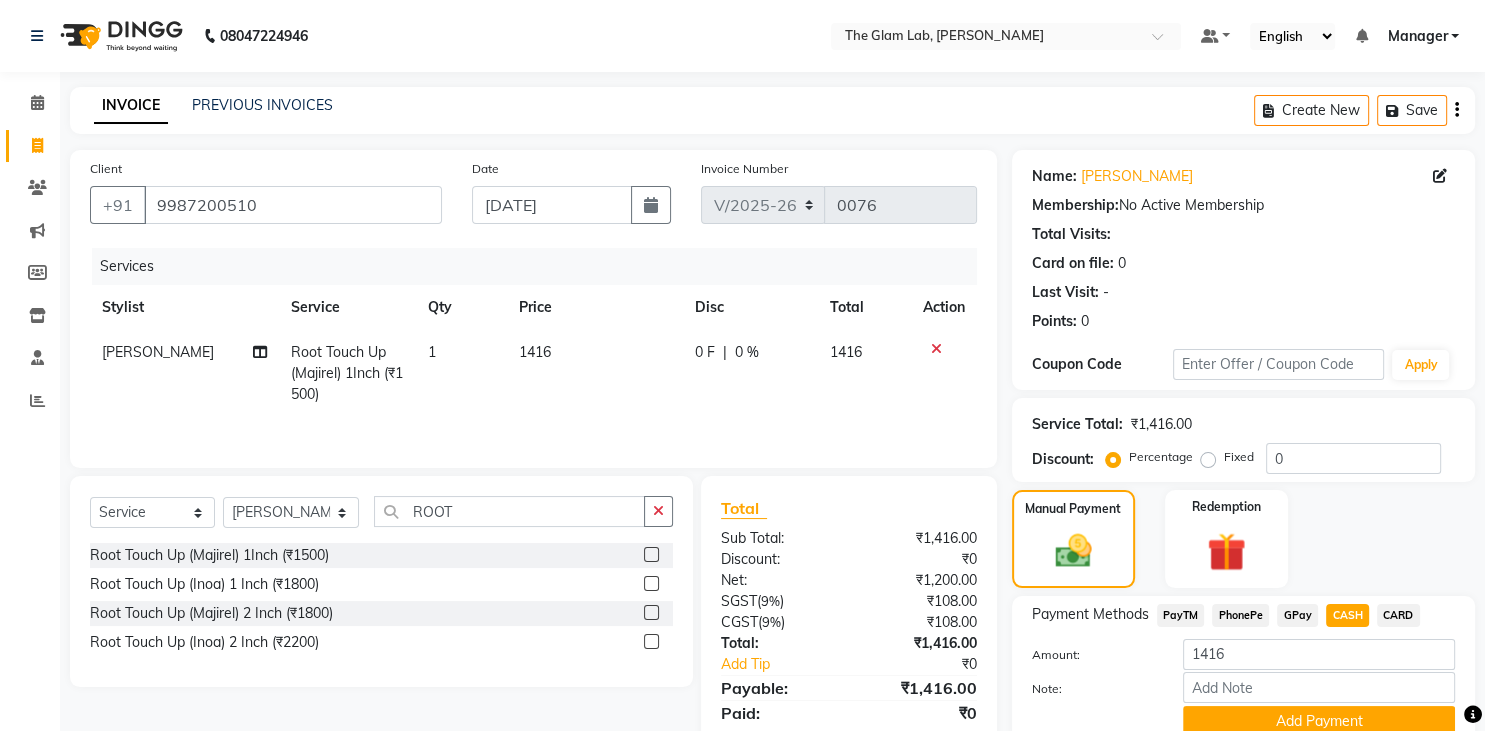 scroll, scrollTop: 108, scrollLeft: 0, axis: vertical 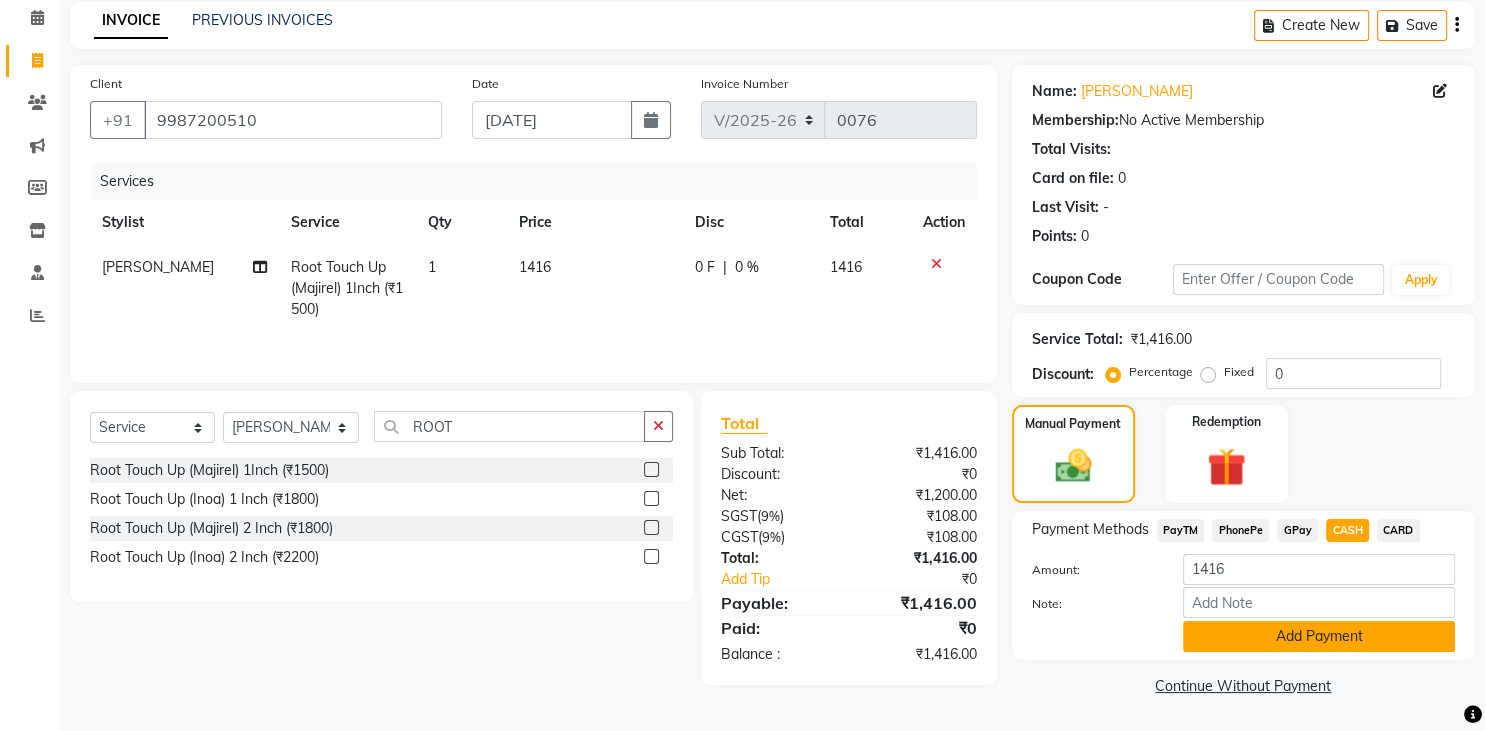 click on "Add Payment" 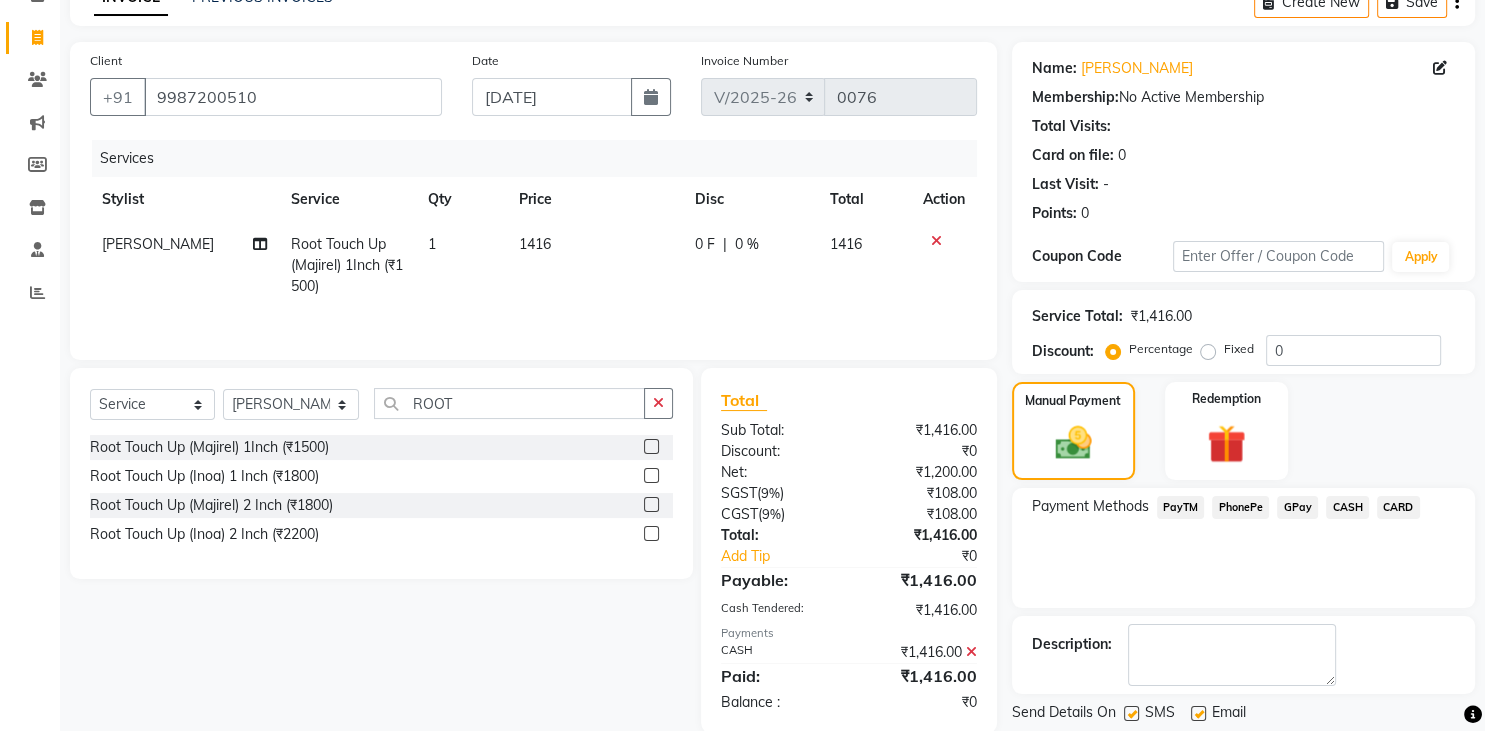 scroll, scrollTop: 190, scrollLeft: 0, axis: vertical 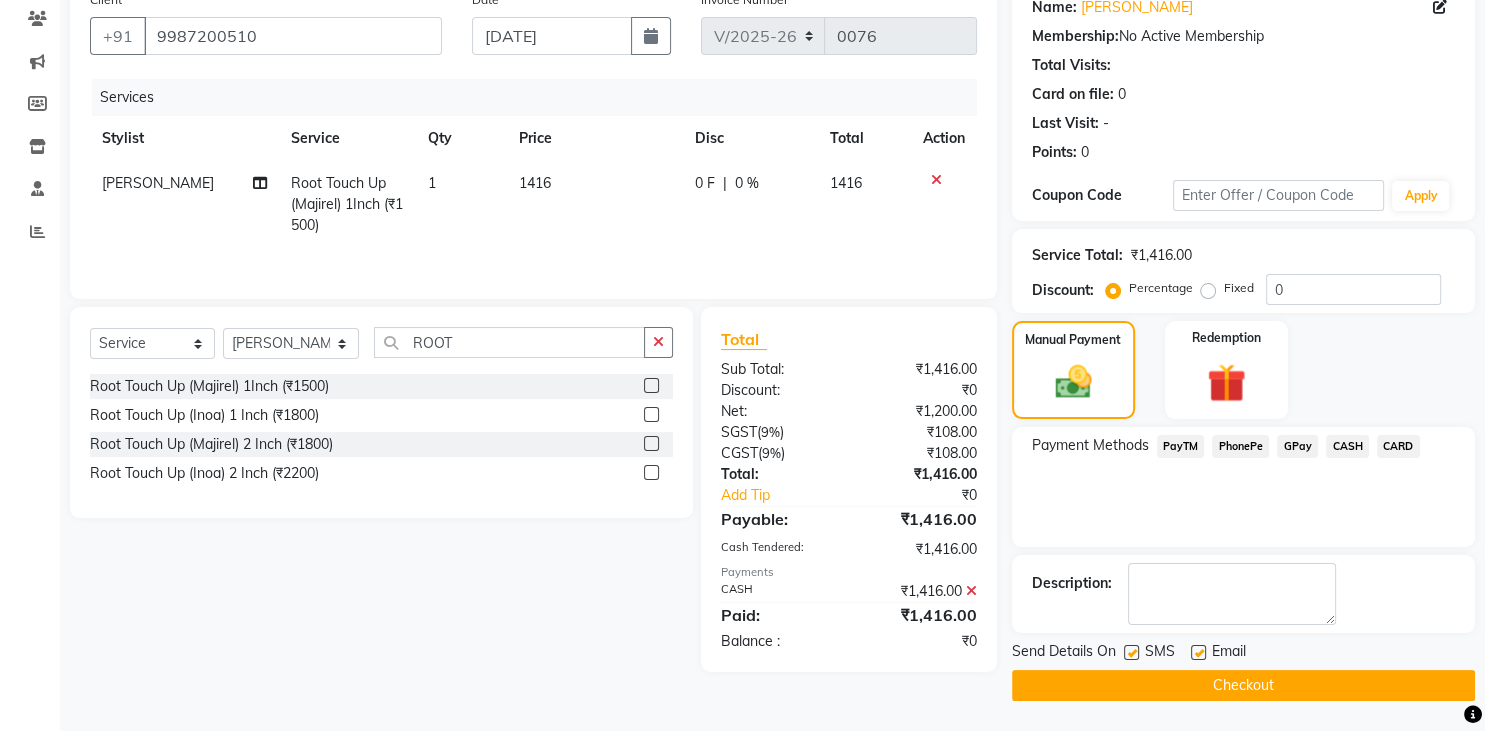 click 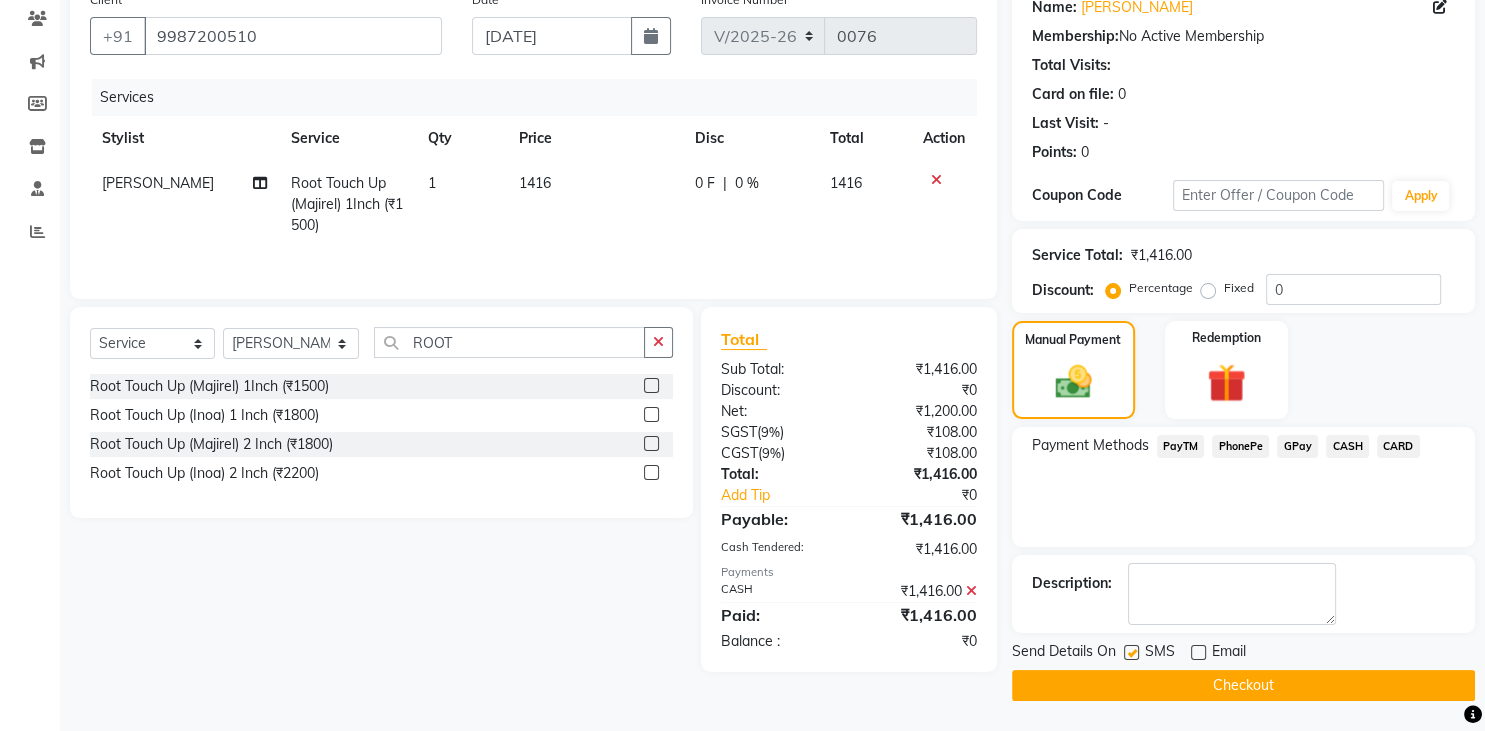 click 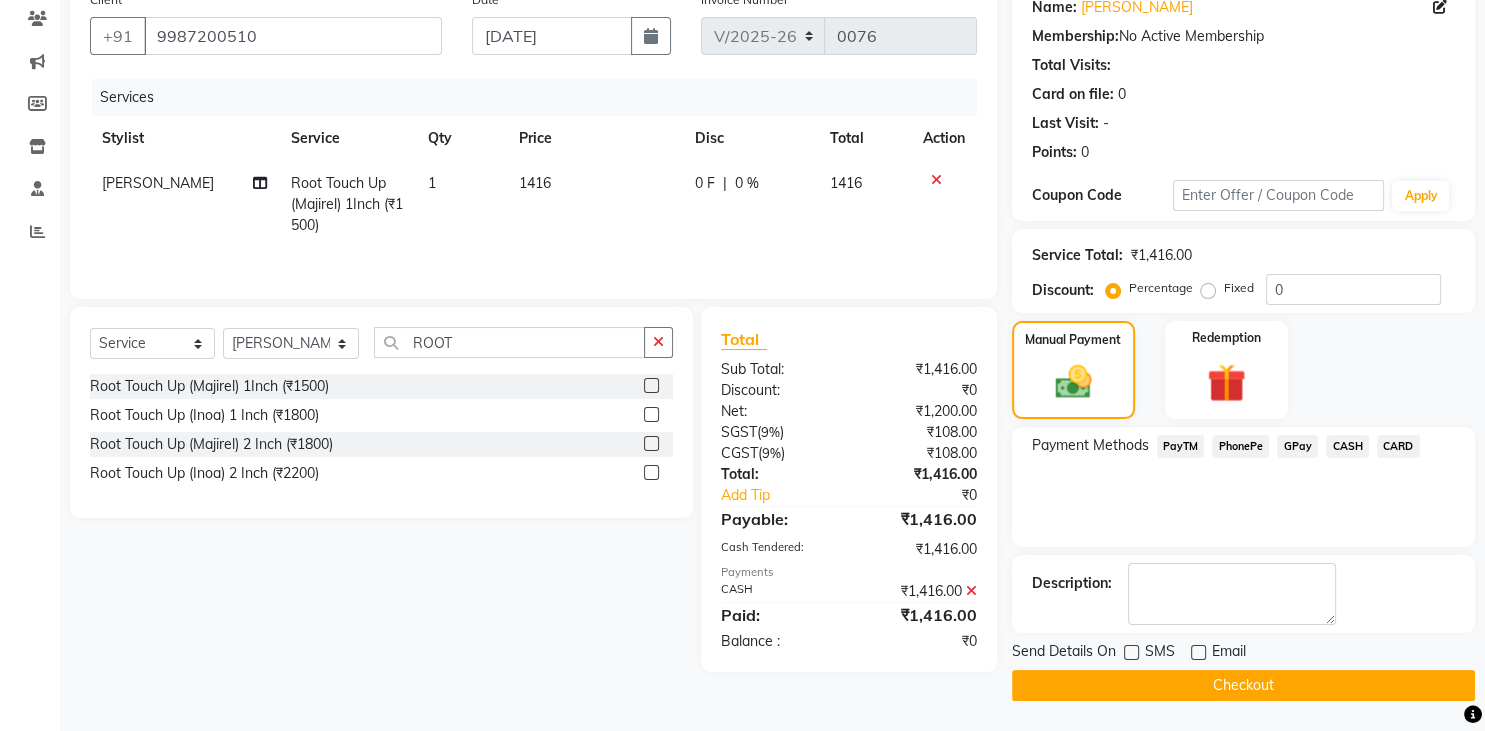 click on "Checkout" 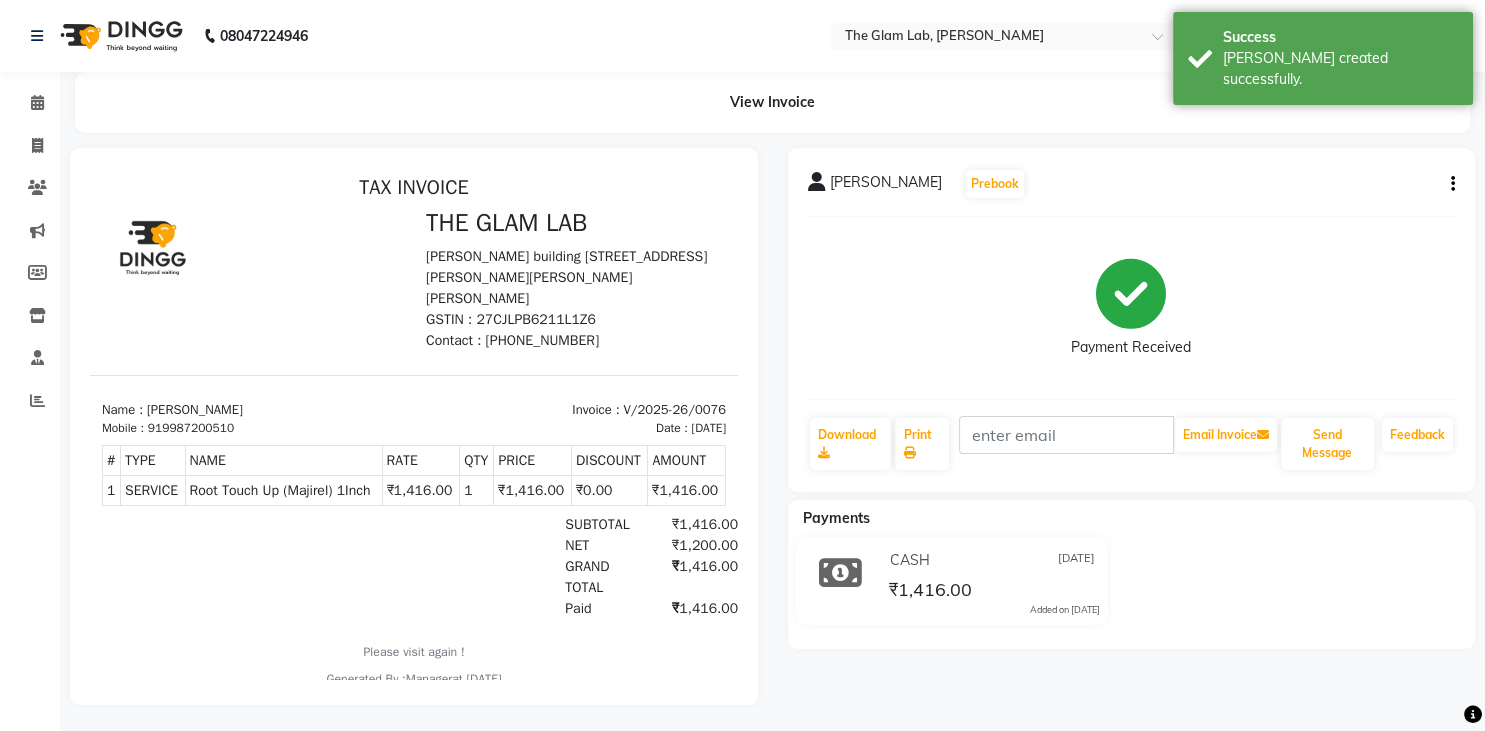 scroll, scrollTop: 2, scrollLeft: 0, axis: vertical 